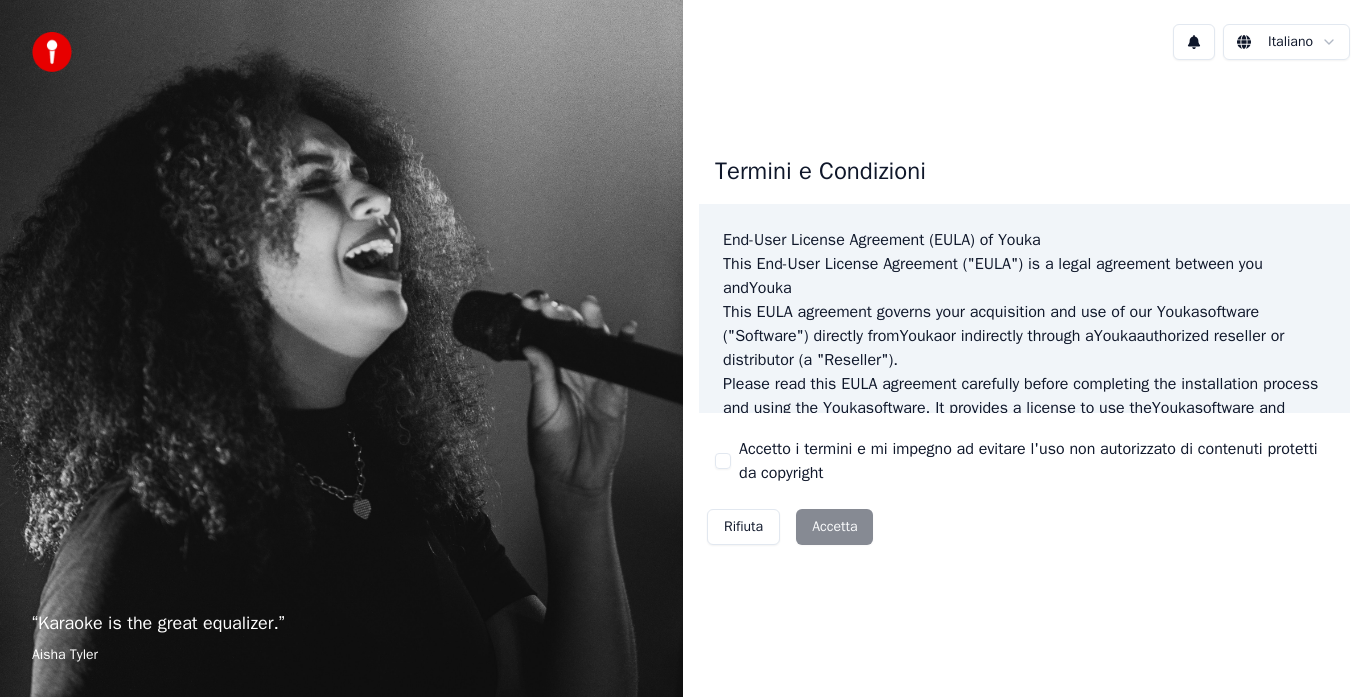 scroll, scrollTop: 0, scrollLeft: 0, axis: both 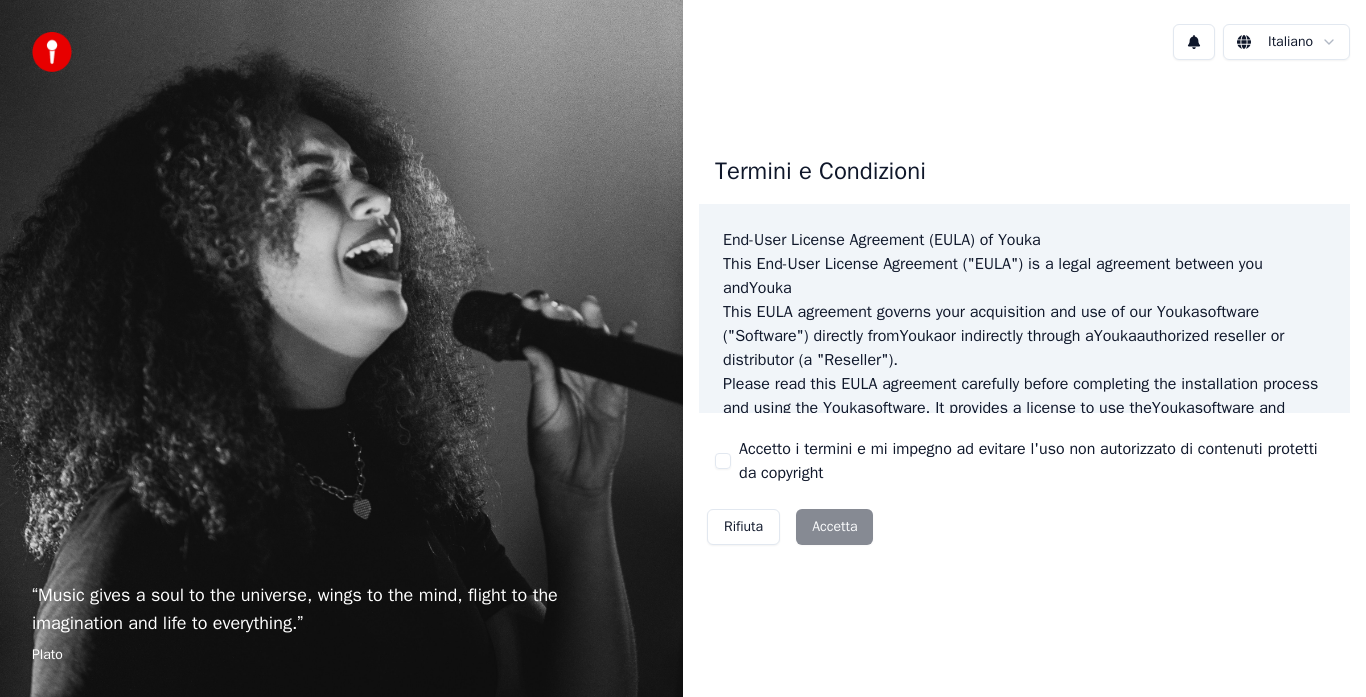 click on "Rifiuta Accetta" at bounding box center [790, 527] 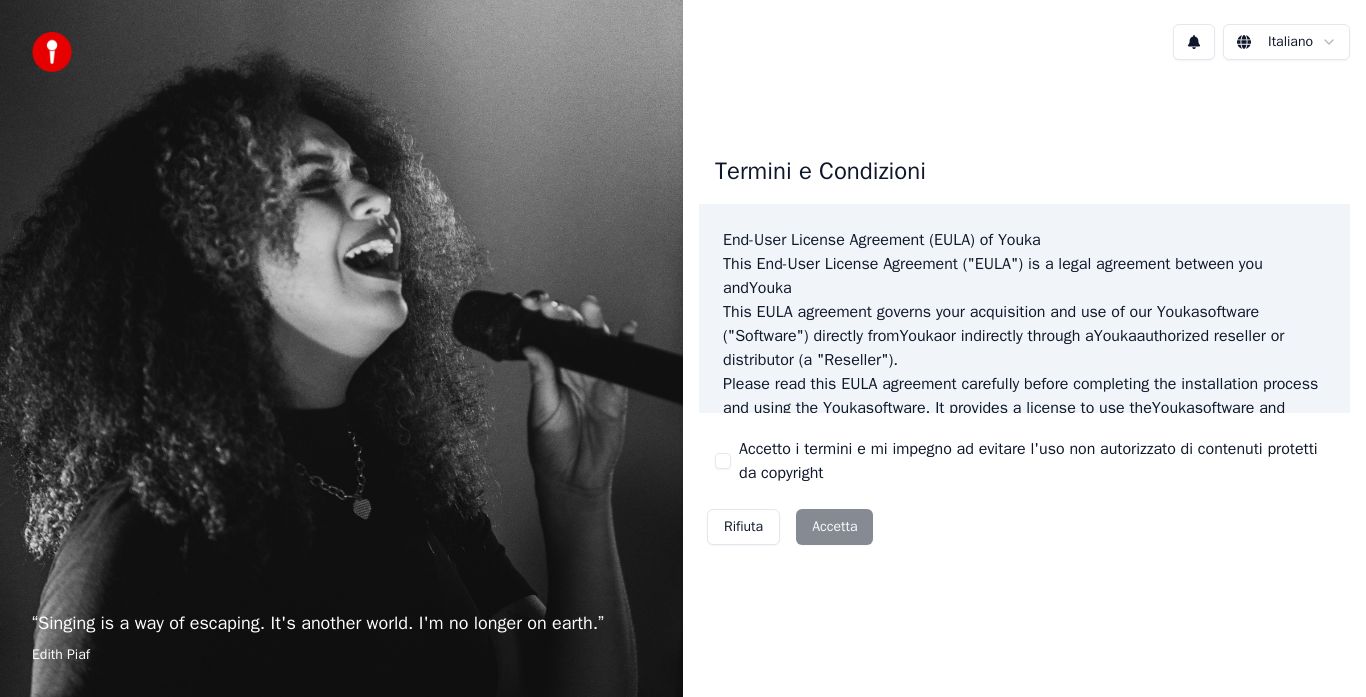 click on "Rifiuta Accetta" at bounding box center (790, 527) 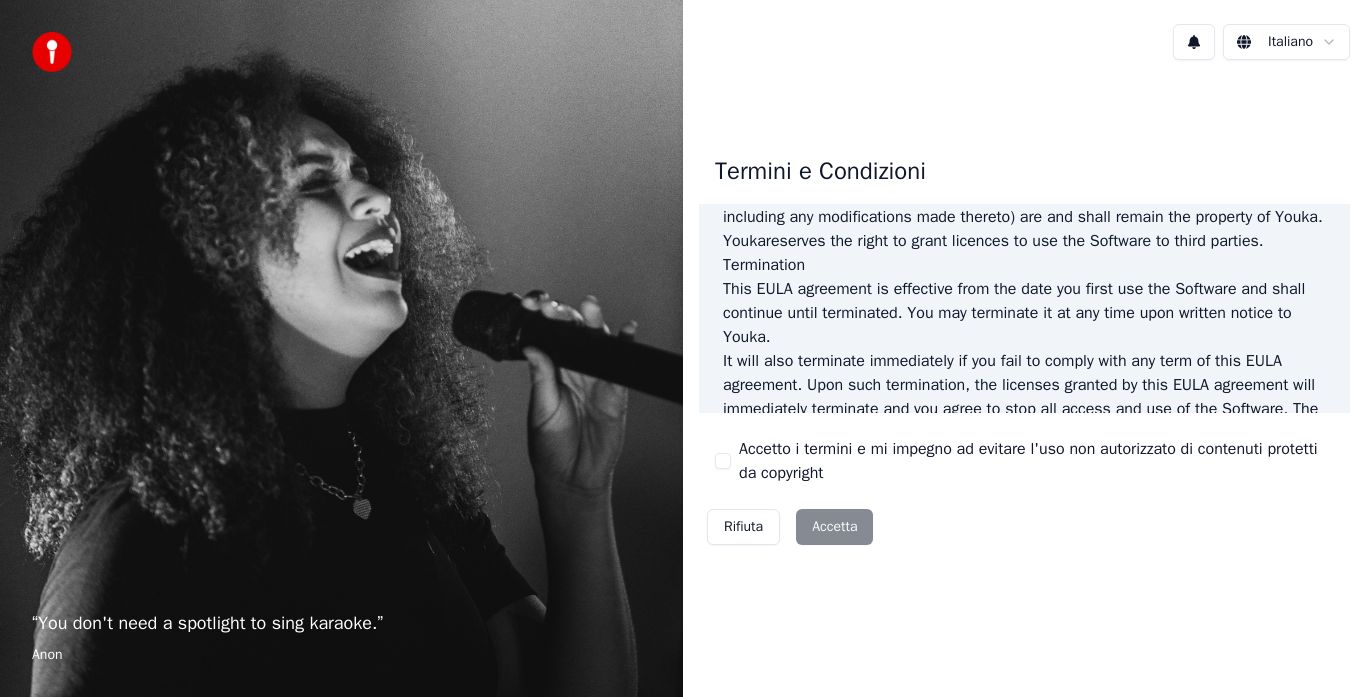 scroll, scrollTop: 1375, scrollLeft: 0, axis: vertical 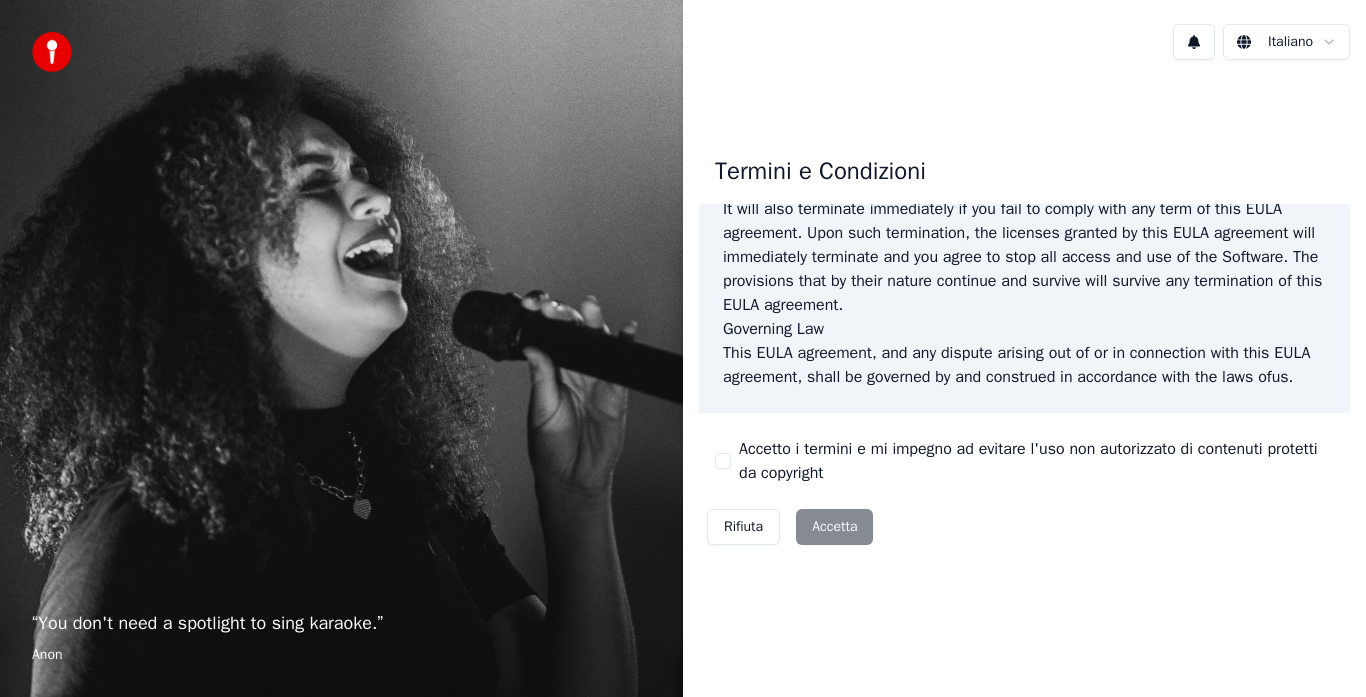 drag, startPoint x: 817, startPoint y: 512, endPoint x: 822, endPoint y: 525, distance: 13.928389 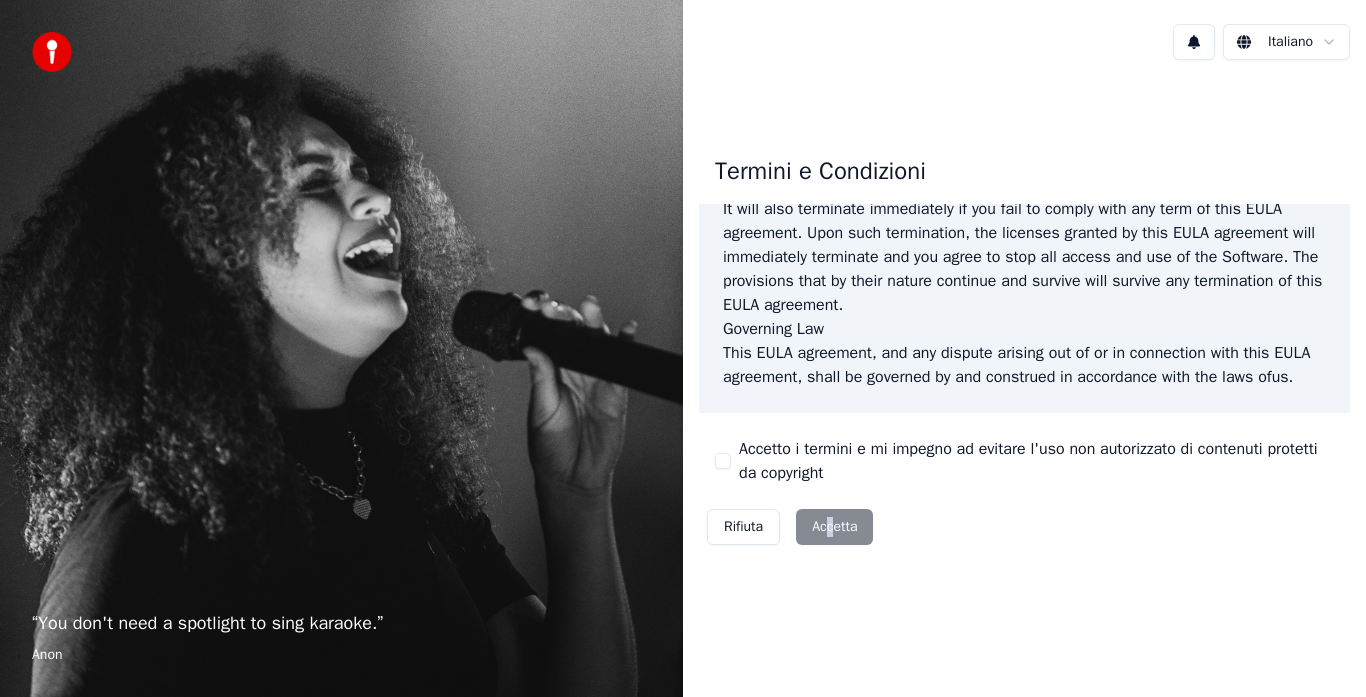 click on "Rifiuta Accetta" at bounding box center [790, 527] 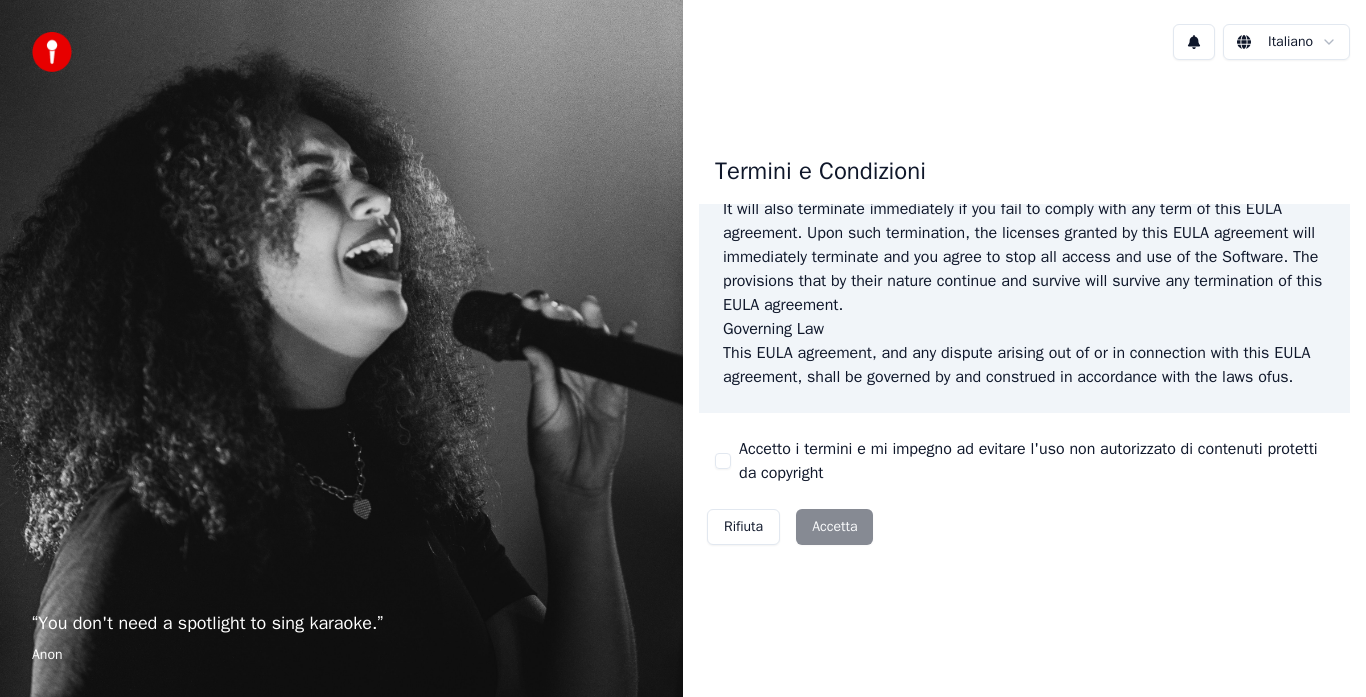 click on "Accetto i termini e mi impegno ad evitare l'uso non autorizzato di contenuti protetti da copyright" at bounding box center [1024, 461] 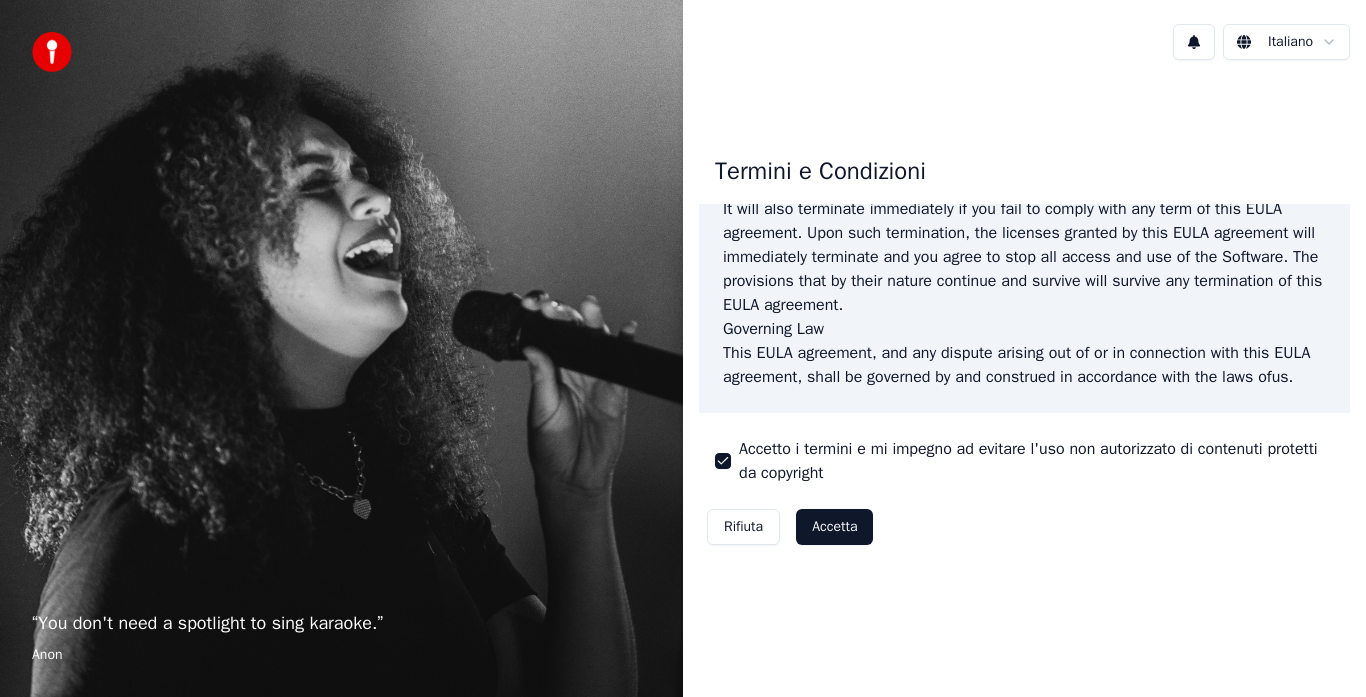 click on "Accetta" at bounding box center [834, 527] 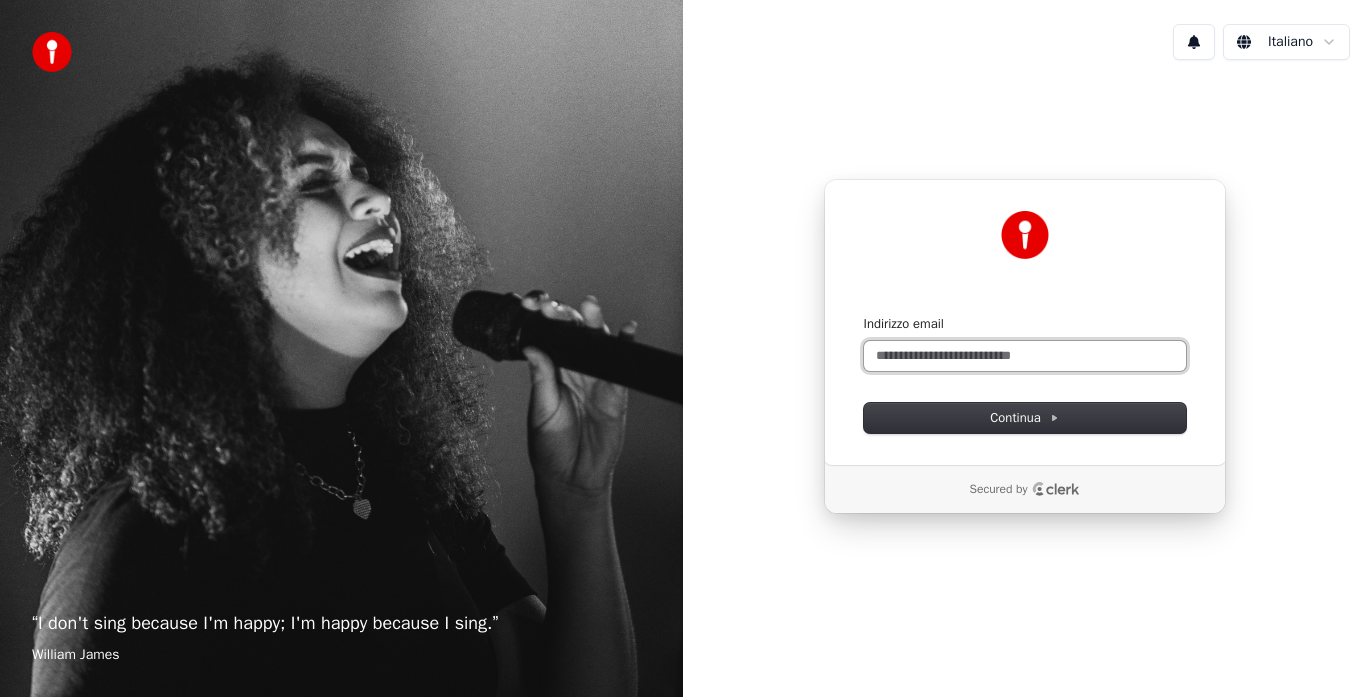 click on "Indirizzo email" at bounding box center [1025, 356] 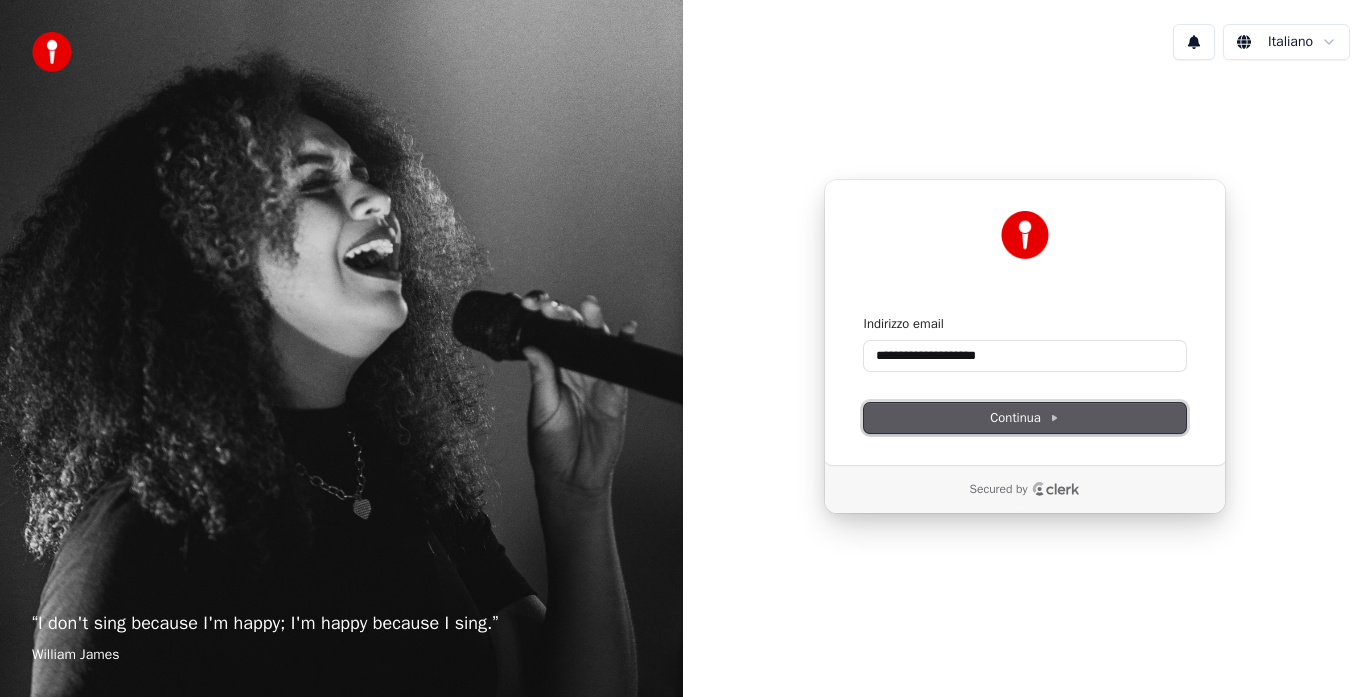 click on "Continua" at bounding box center (1024, 418) 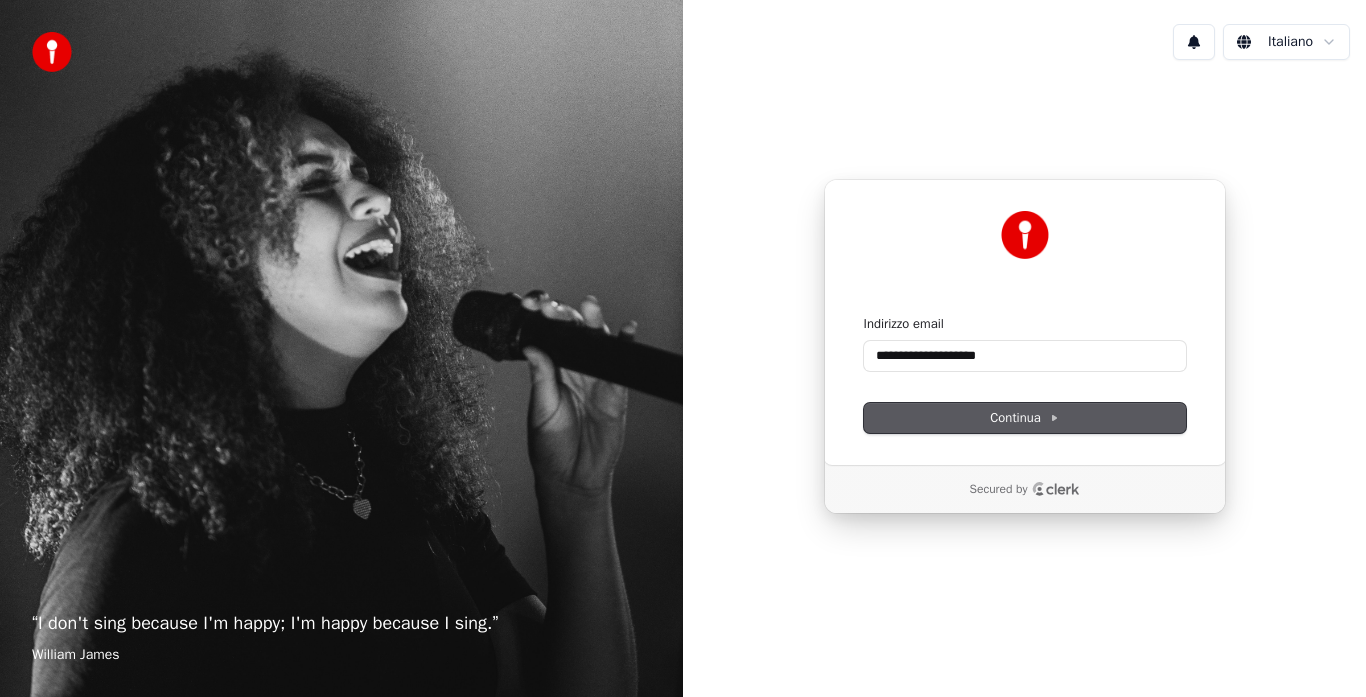 type on "**********" 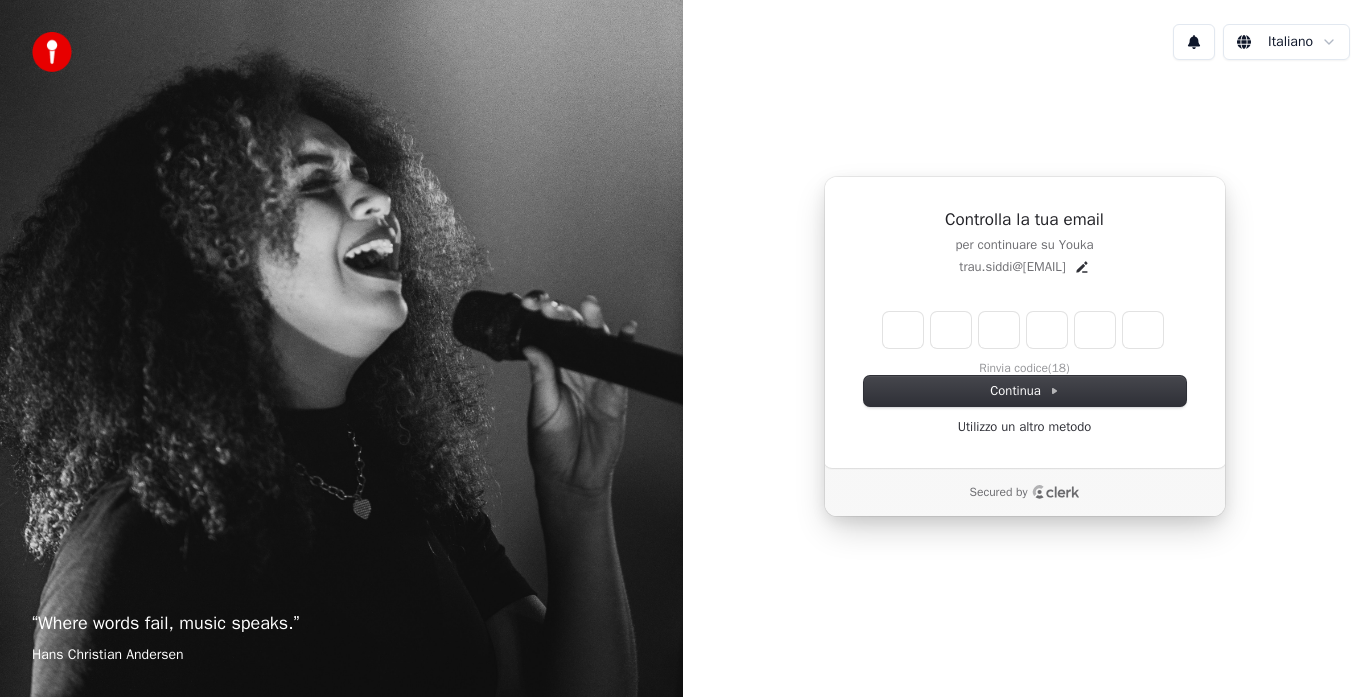 type on "*" 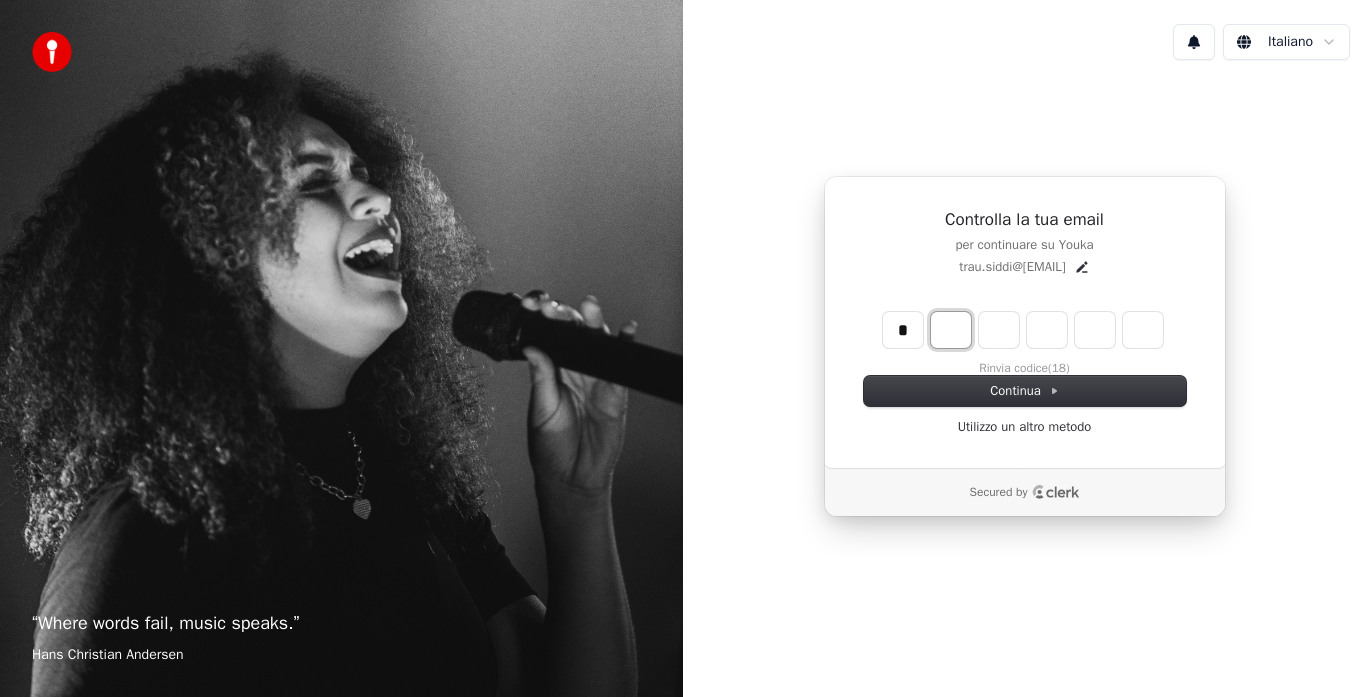type on "*" 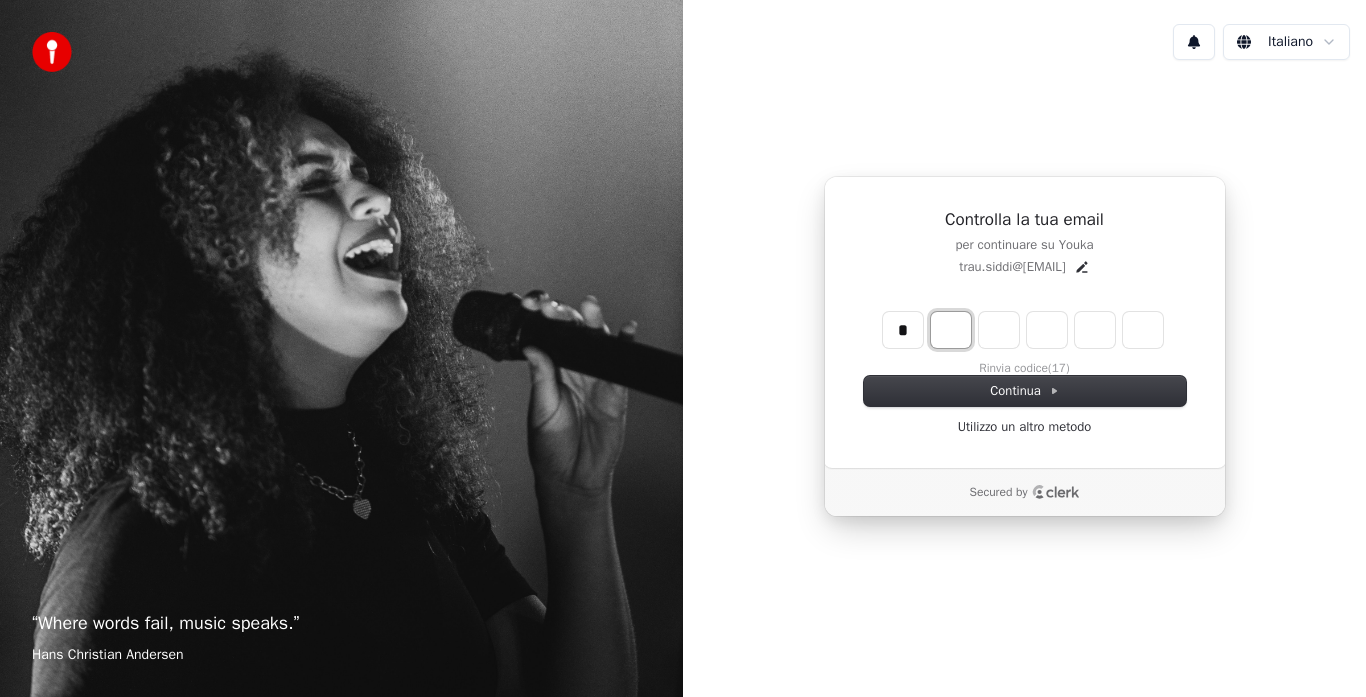 type on "*" 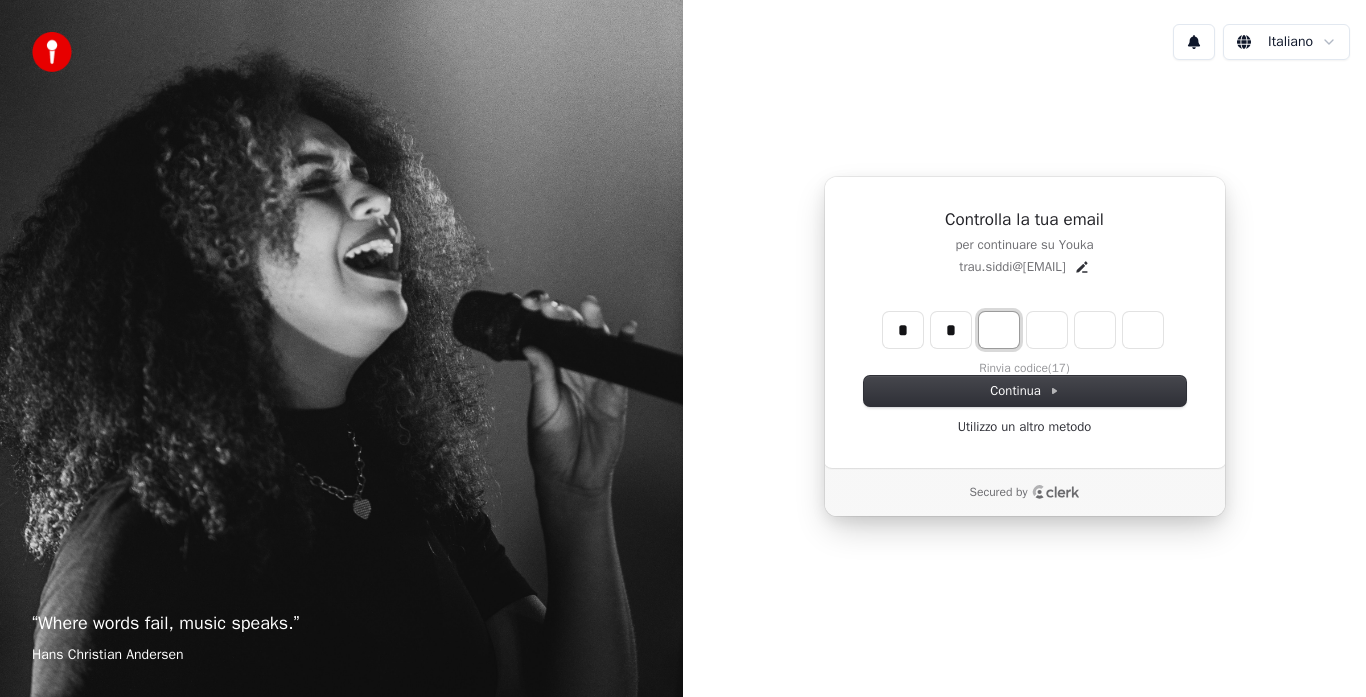 type on "**" 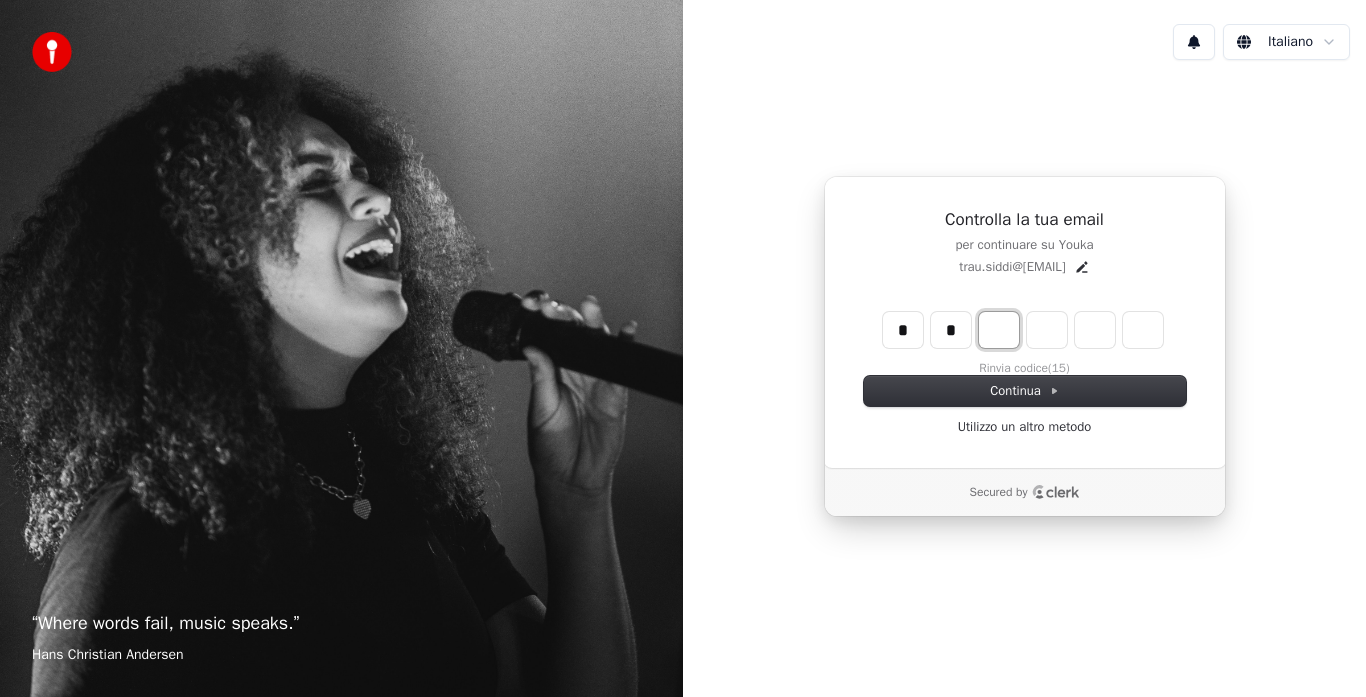 type on "*" 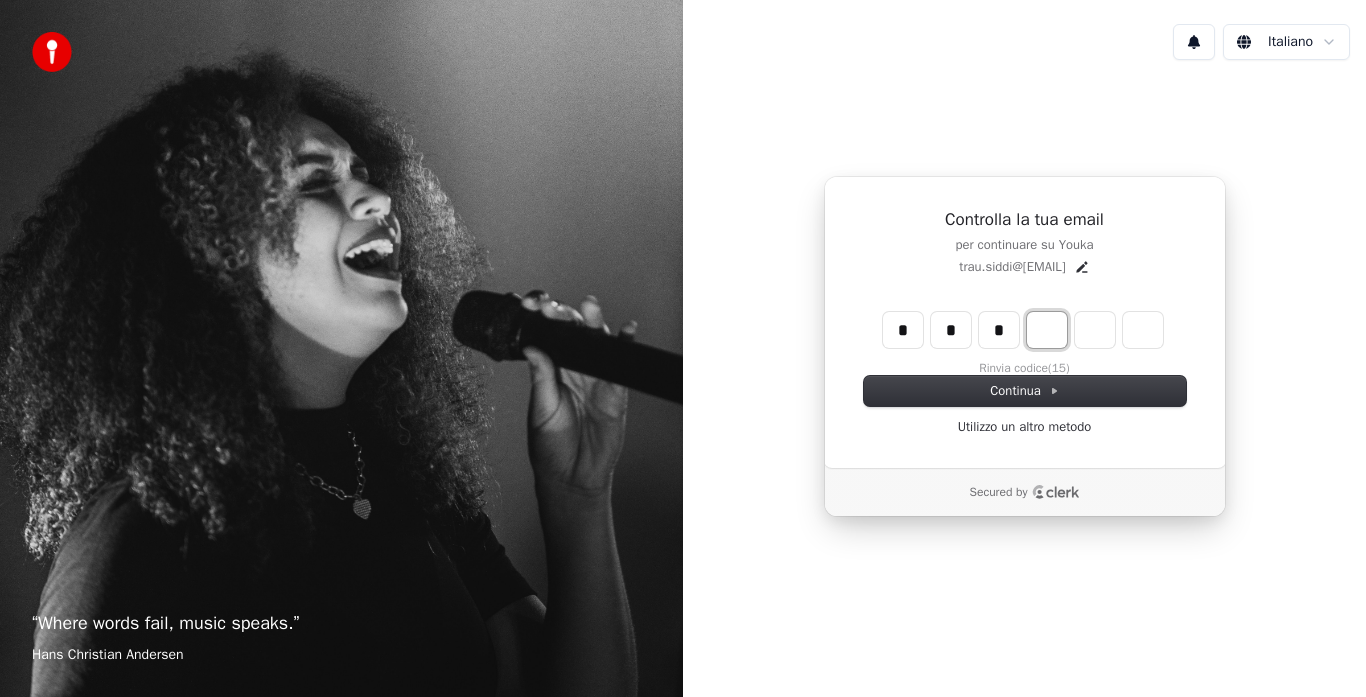 type on "***" 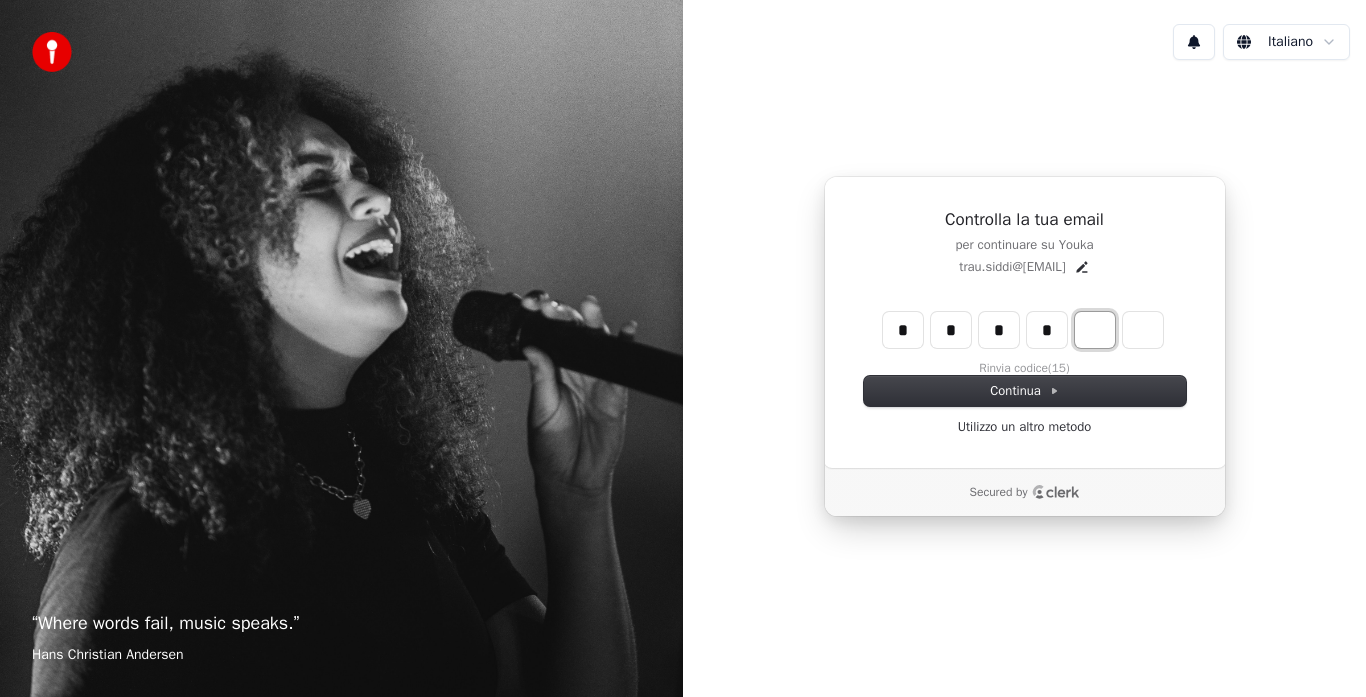 type on "****" 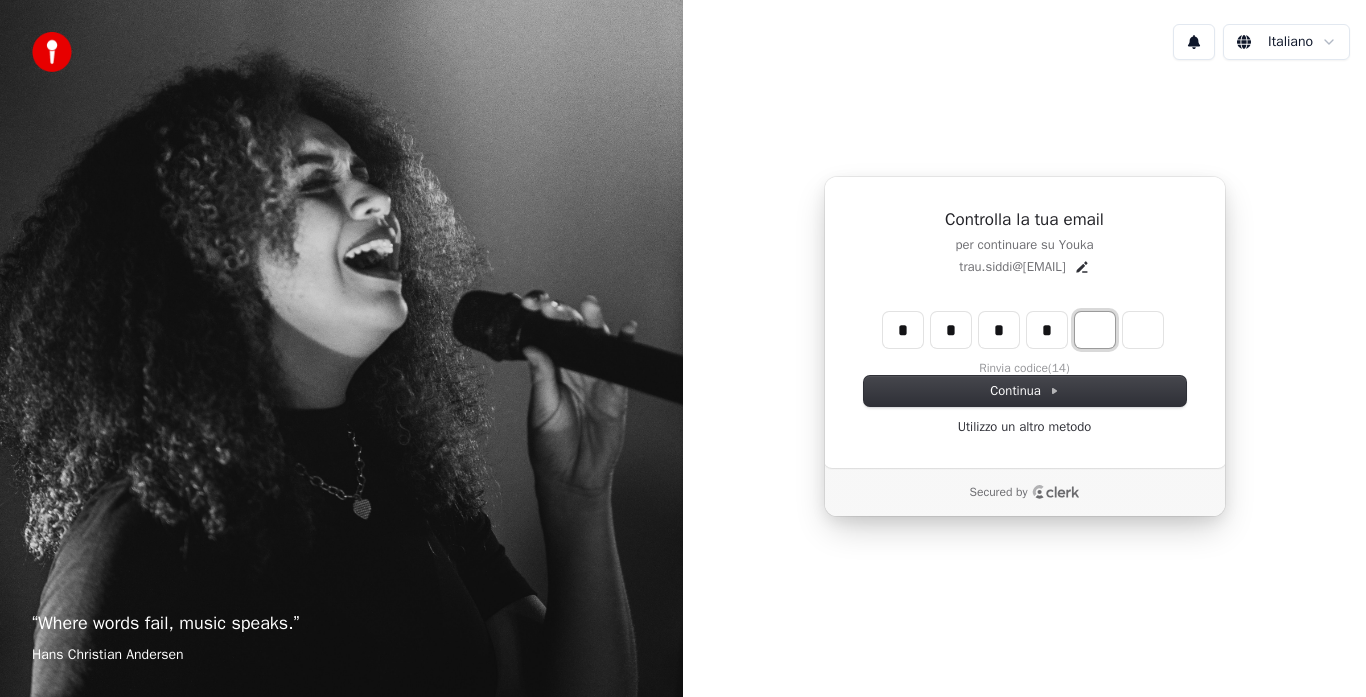 type on "*" 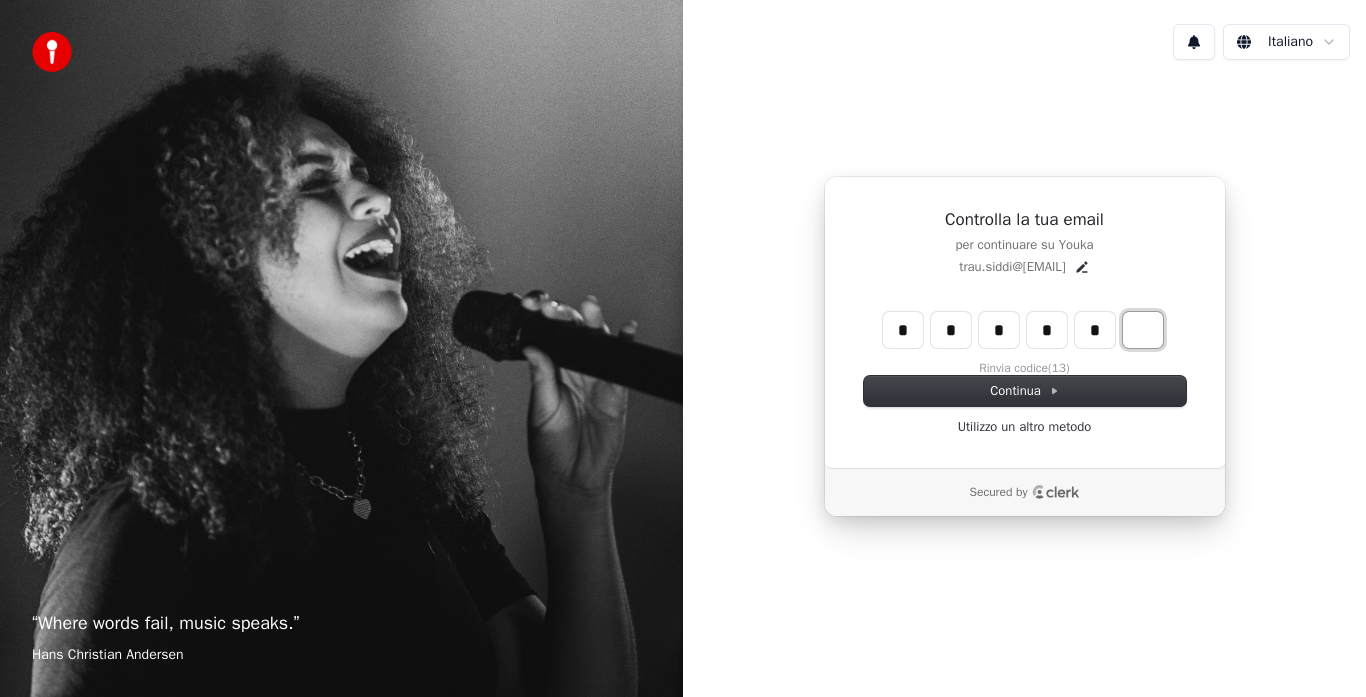 type on "******" 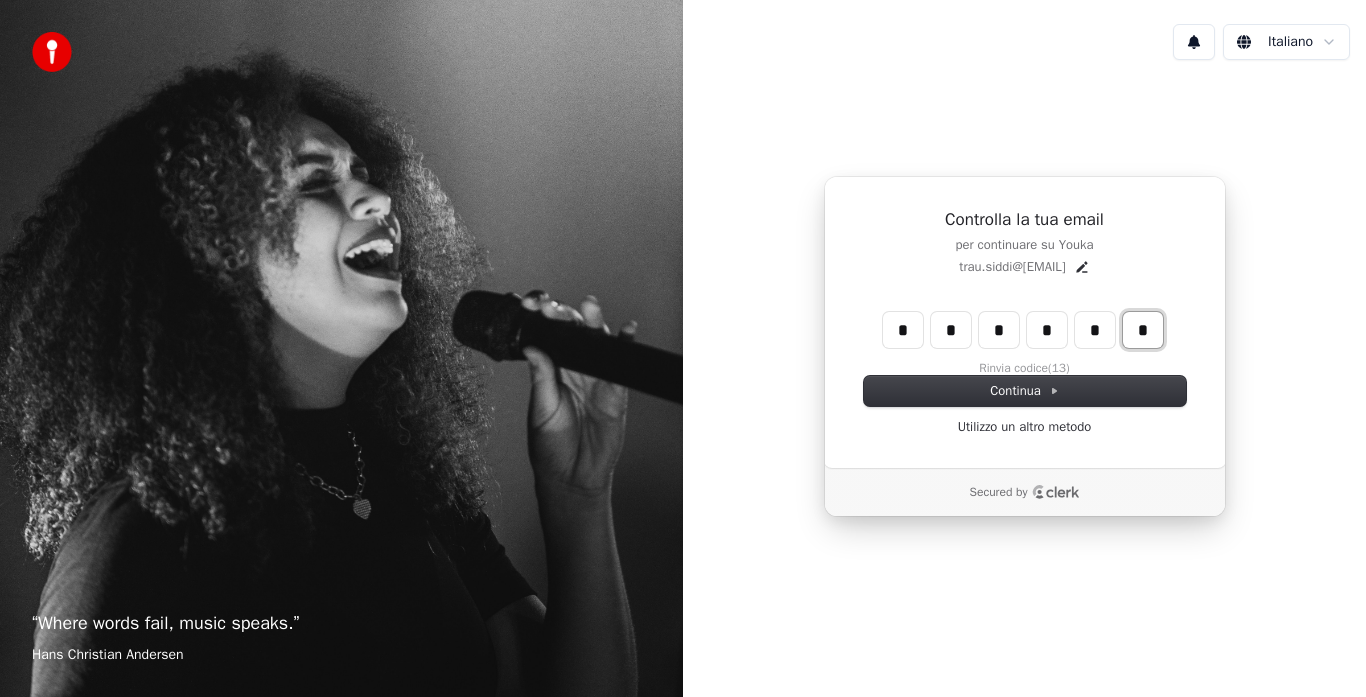 type on "*" 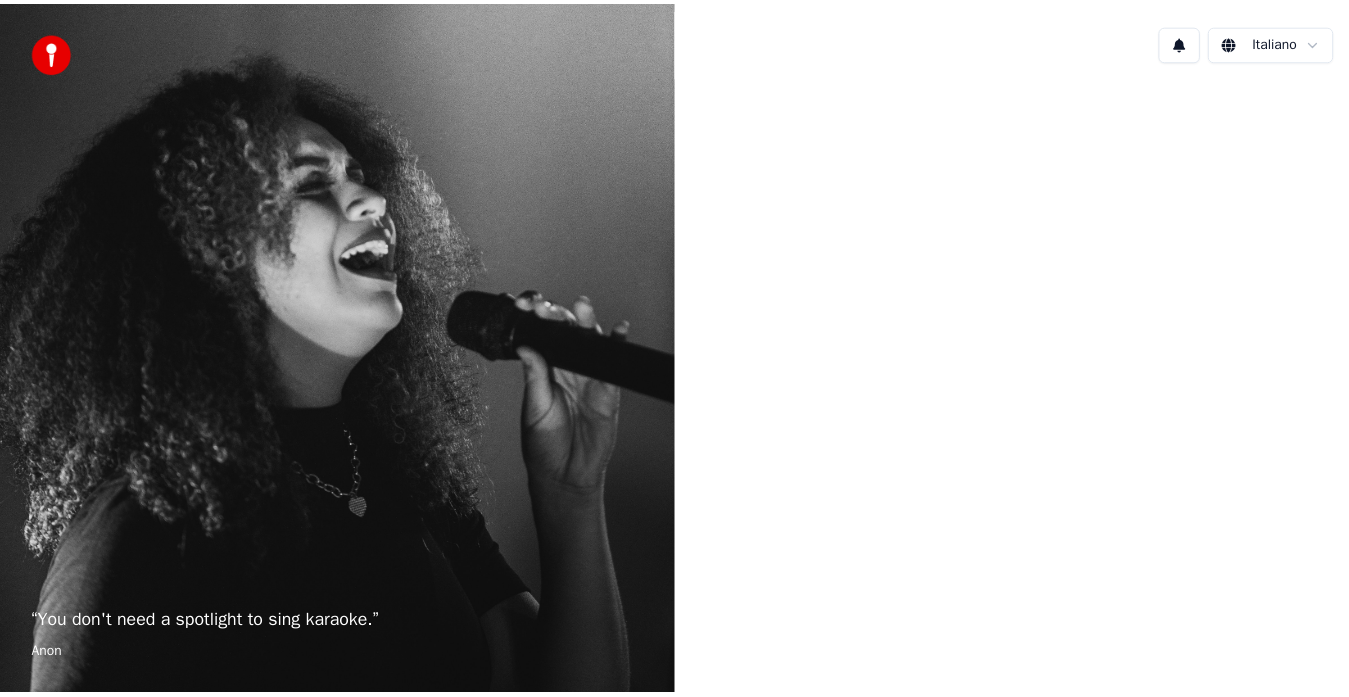 scroll, scrollTop: 0, scrollLeft: 0, axis: both 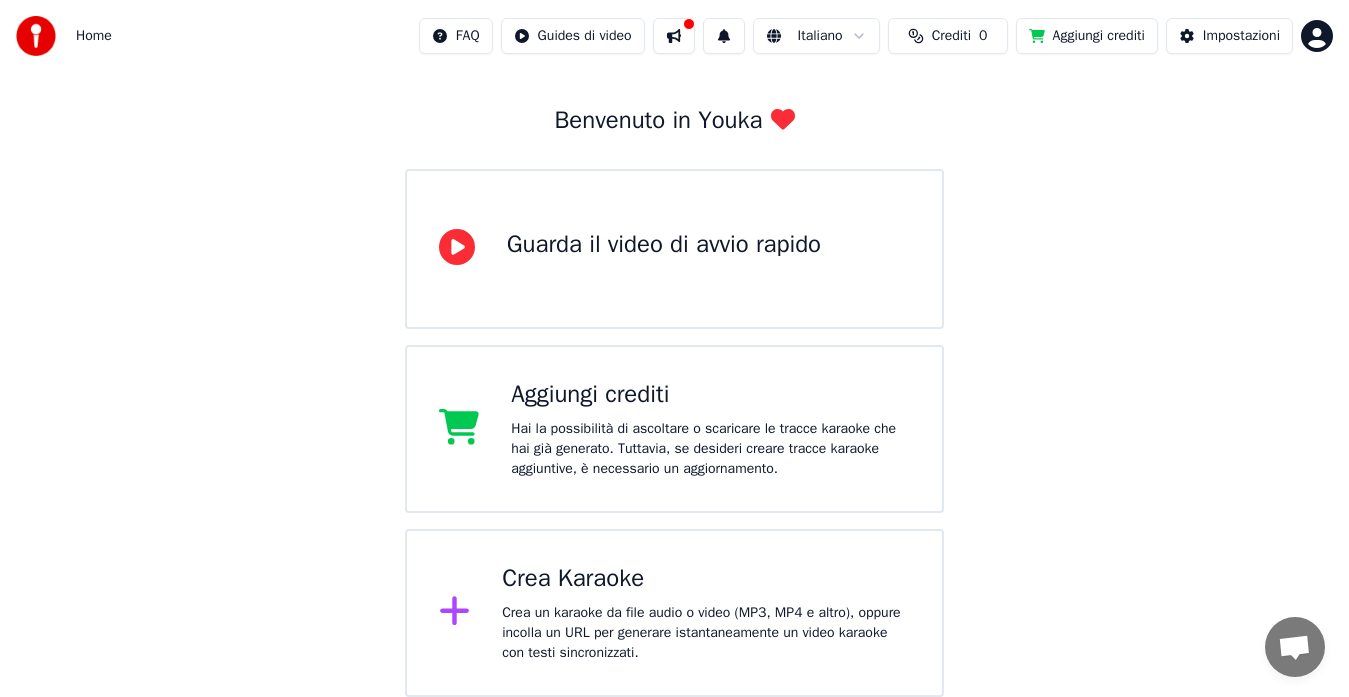 click on "Crea un karaoke da file audio o video (MP3, MP4 e altro), oppure incolla un URL per generare istantaneamente un video karaoke con testi sincronizzati." at bounding box center (706, 633) 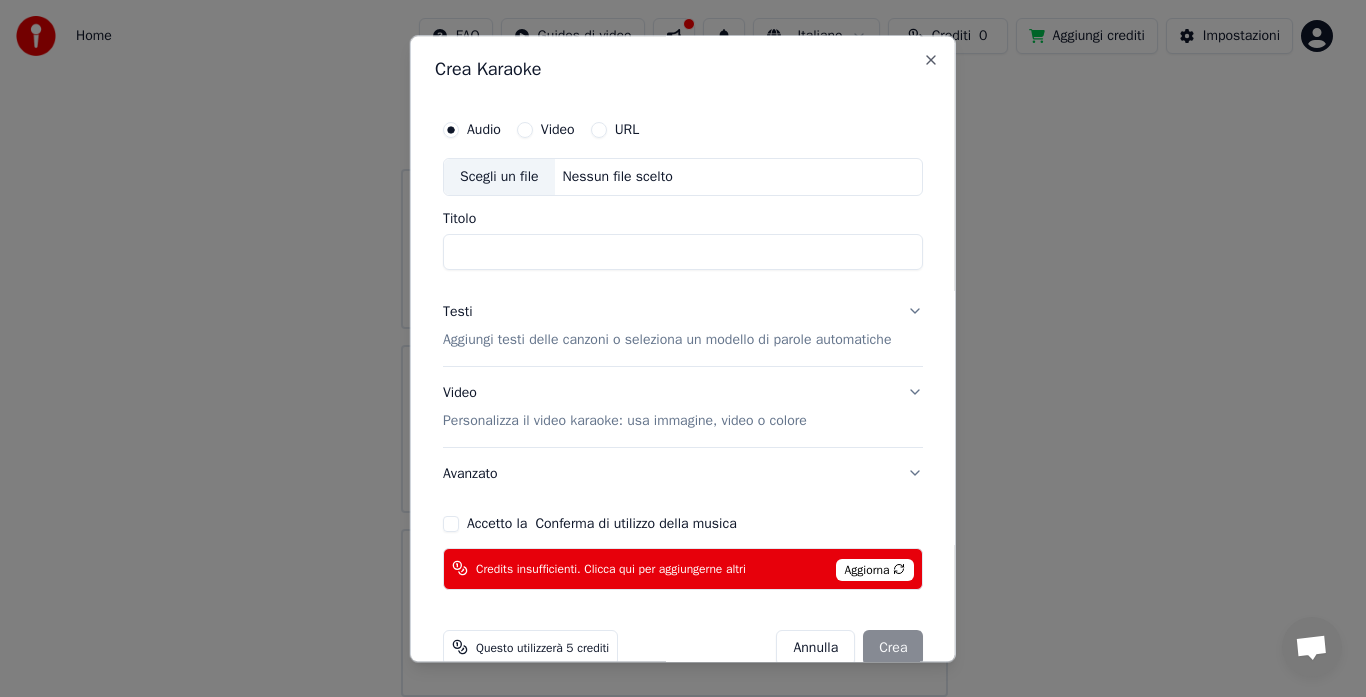 click on "Titolo" at bounding box center [683, 252] 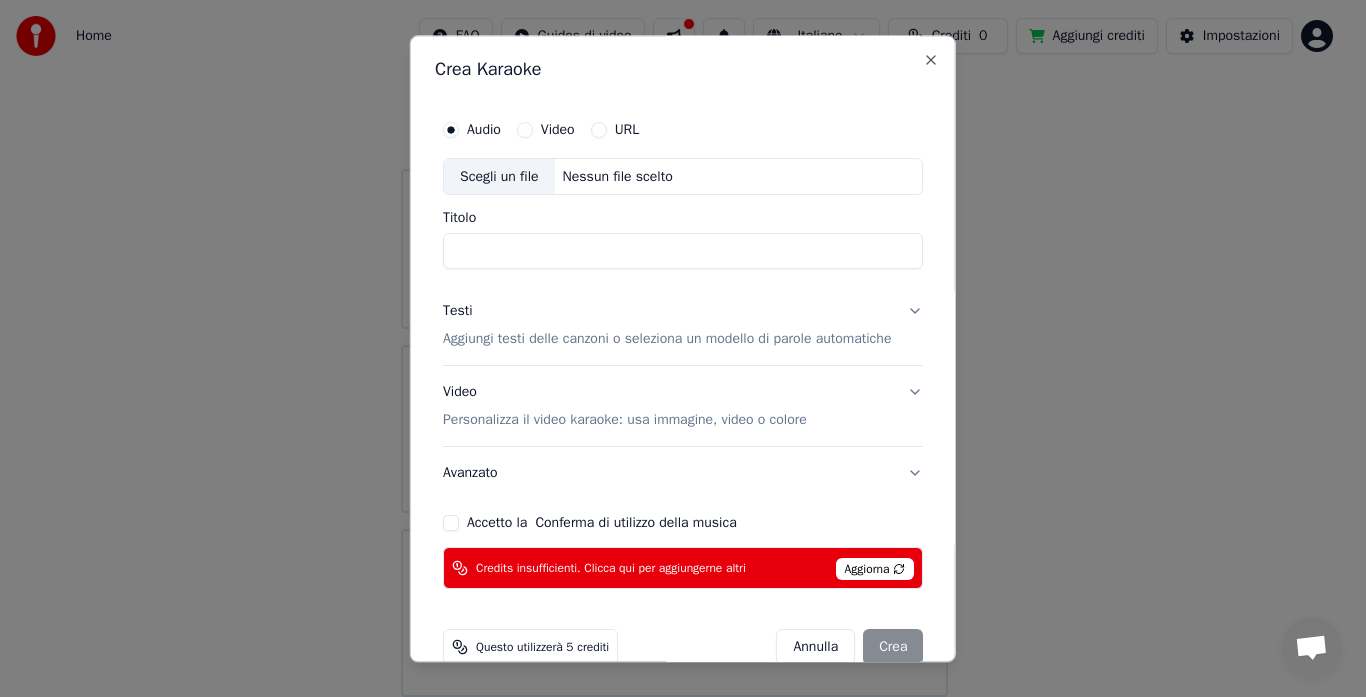 type on "*" 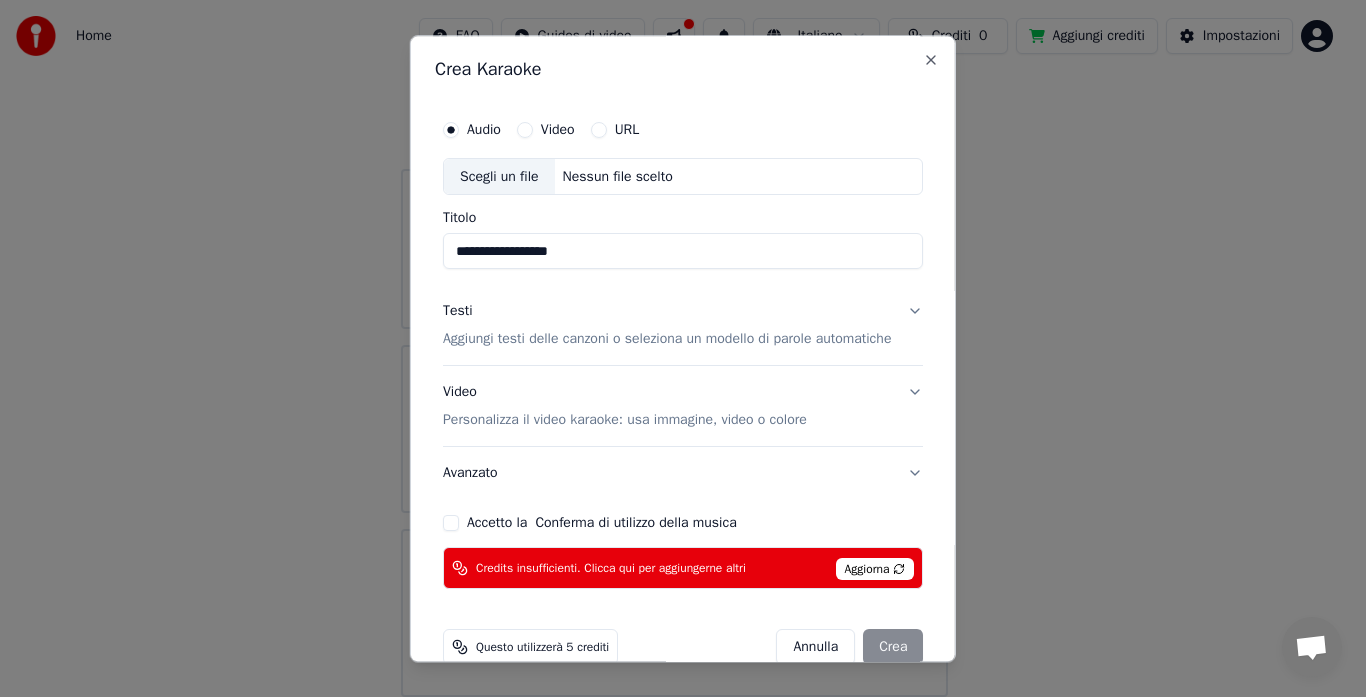 type on "**********" 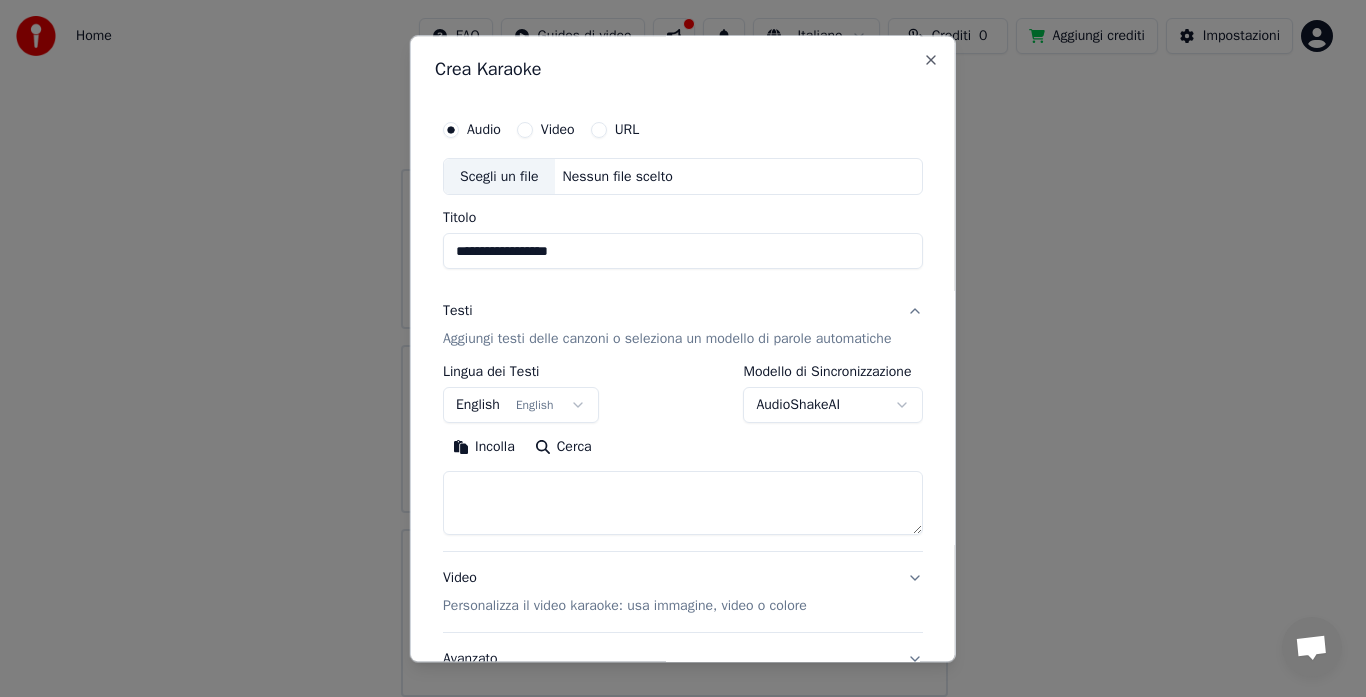 click on "English English" at bounding box center [521, 406] 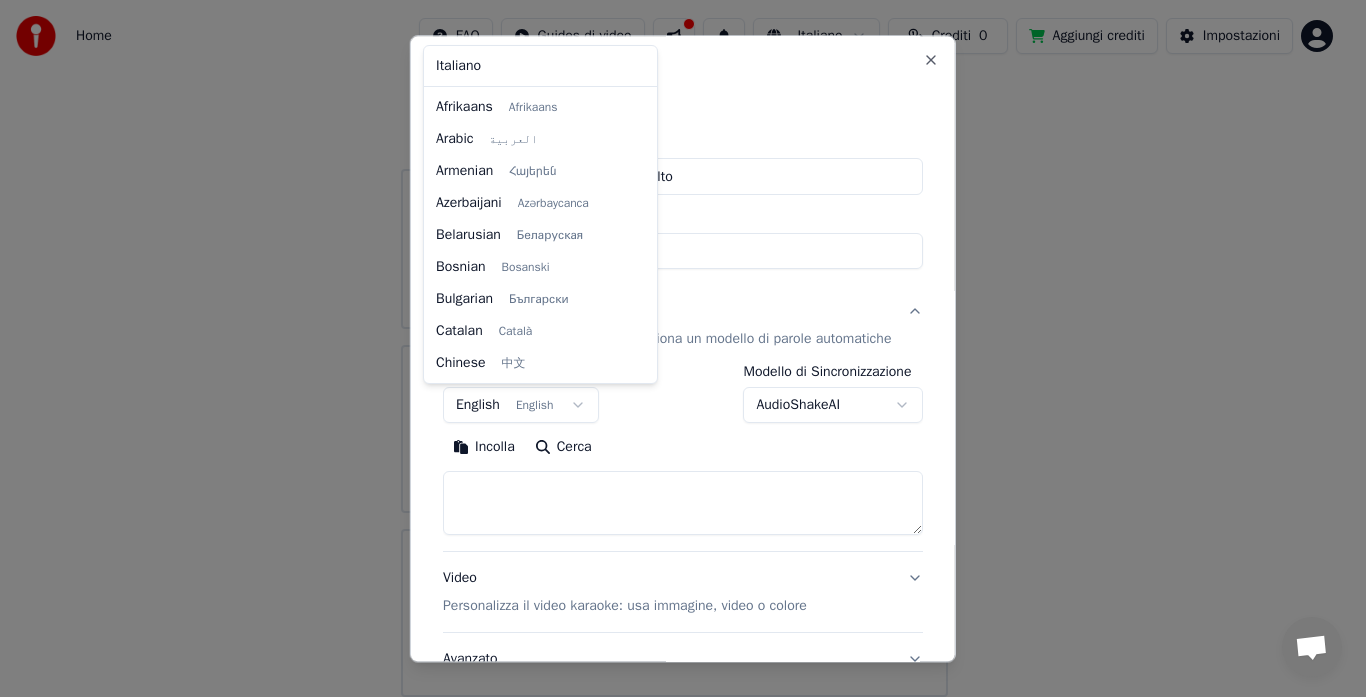scroll, scrollTop: 160, scrollLeft: 0, axis: vertical 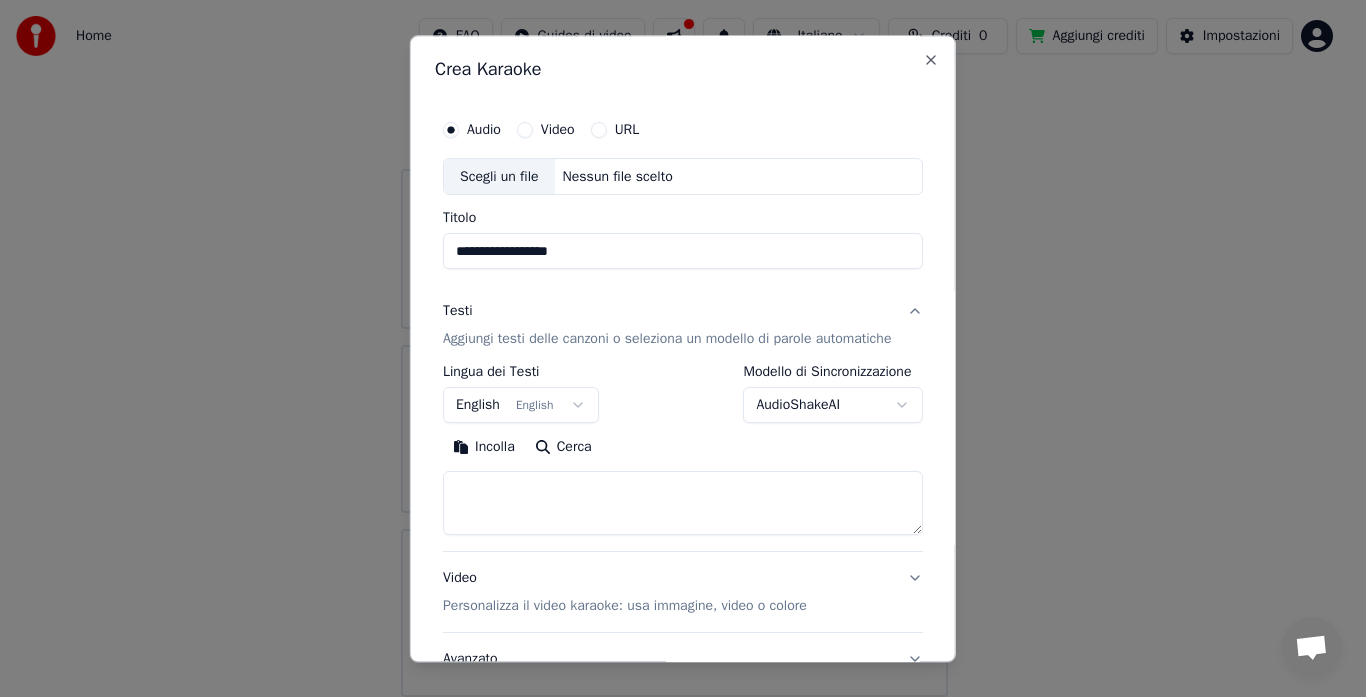 click on "**********" at bounding box center (674, 305) 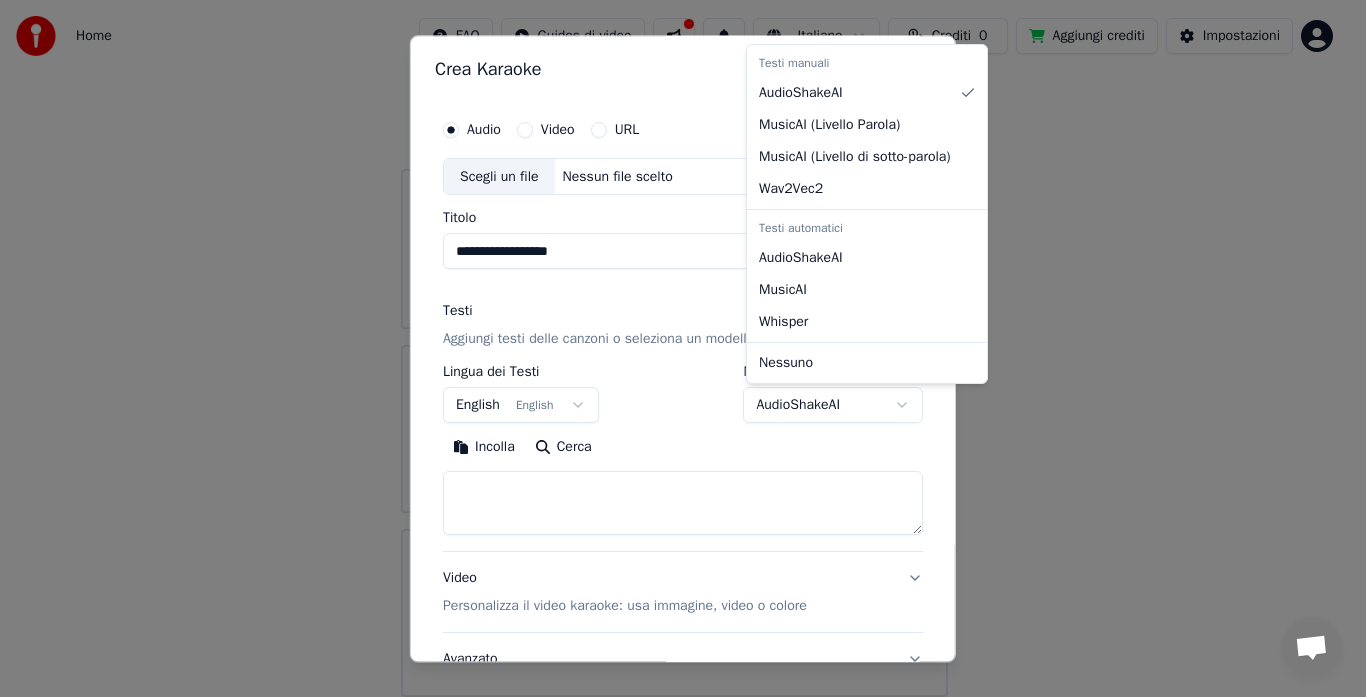 click on "**********" at bounding box center [674, 305] 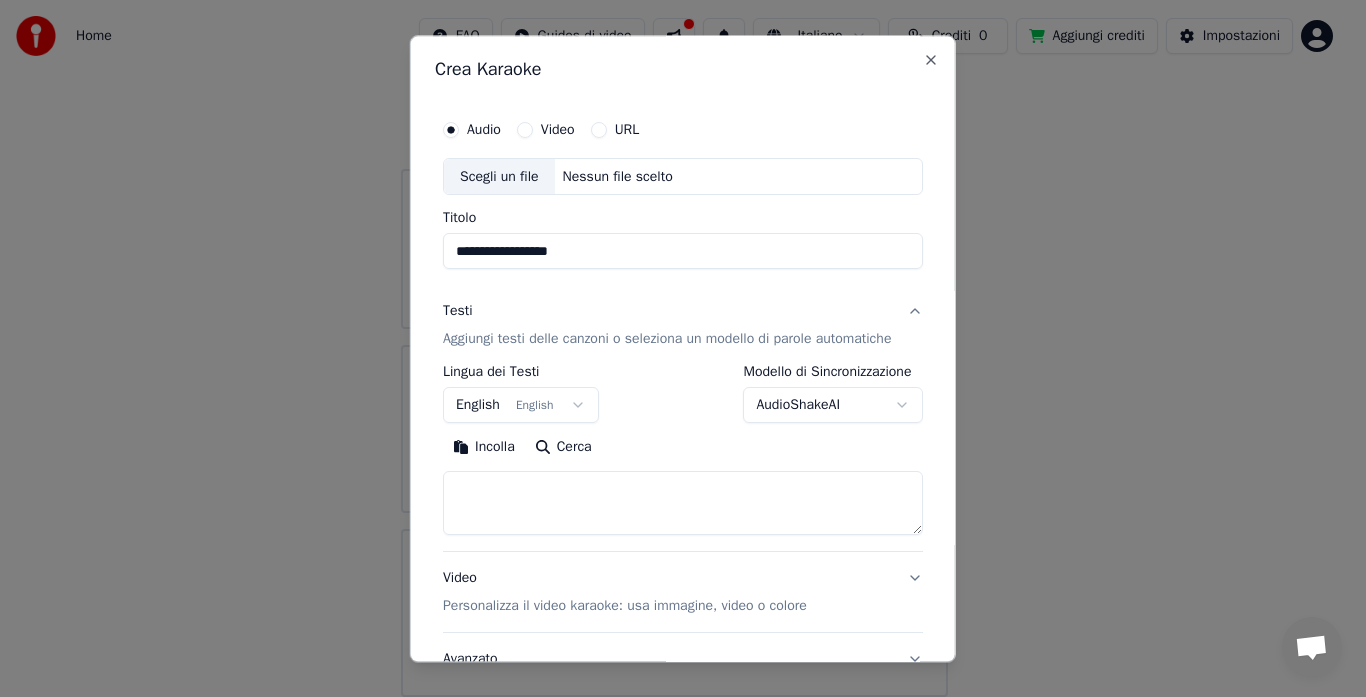 click on "Aggiungi testi delle canzoni o seleziona un modello di parole automatiche" at bounding box center (667, 340) 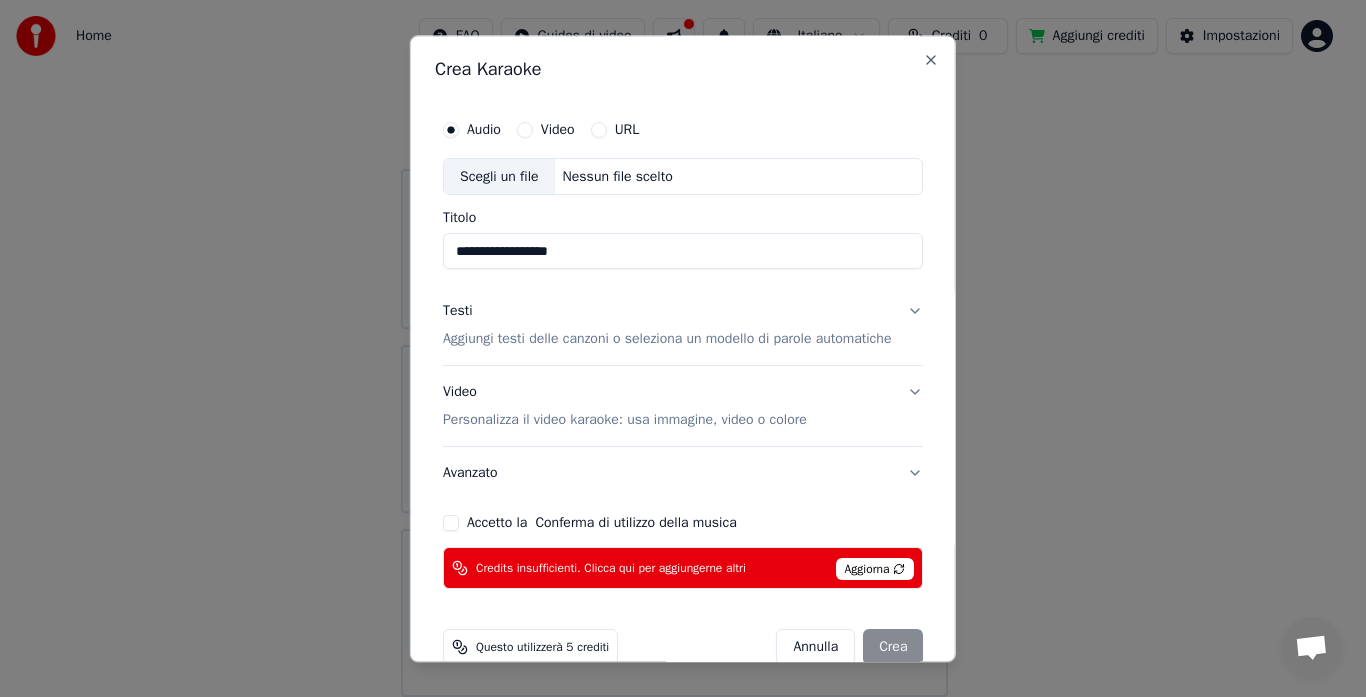 click on "Avanzato" at bounding box center [683, 474] 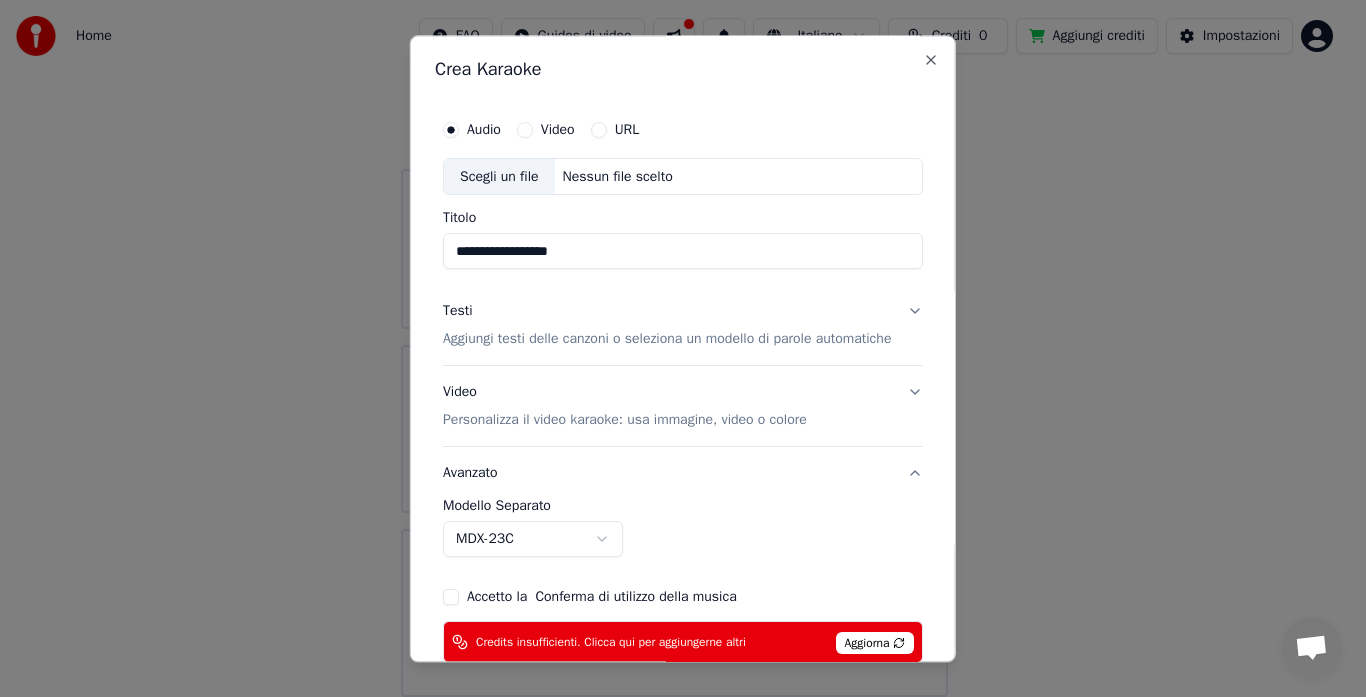 click on "Aggiungi testi delle canzoni o seleziona un modello di parole automatiche" at bounding box center (667, 340) 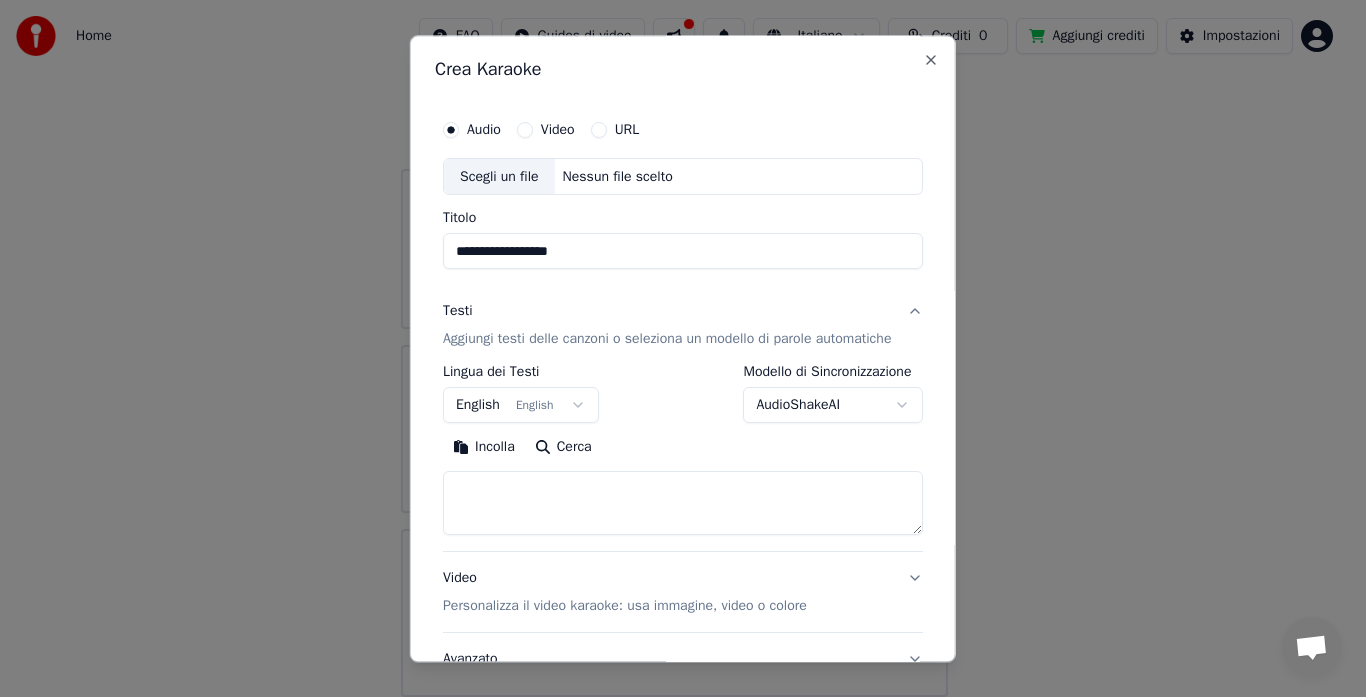 click on "Incolla" at bounding box center (484, 448) 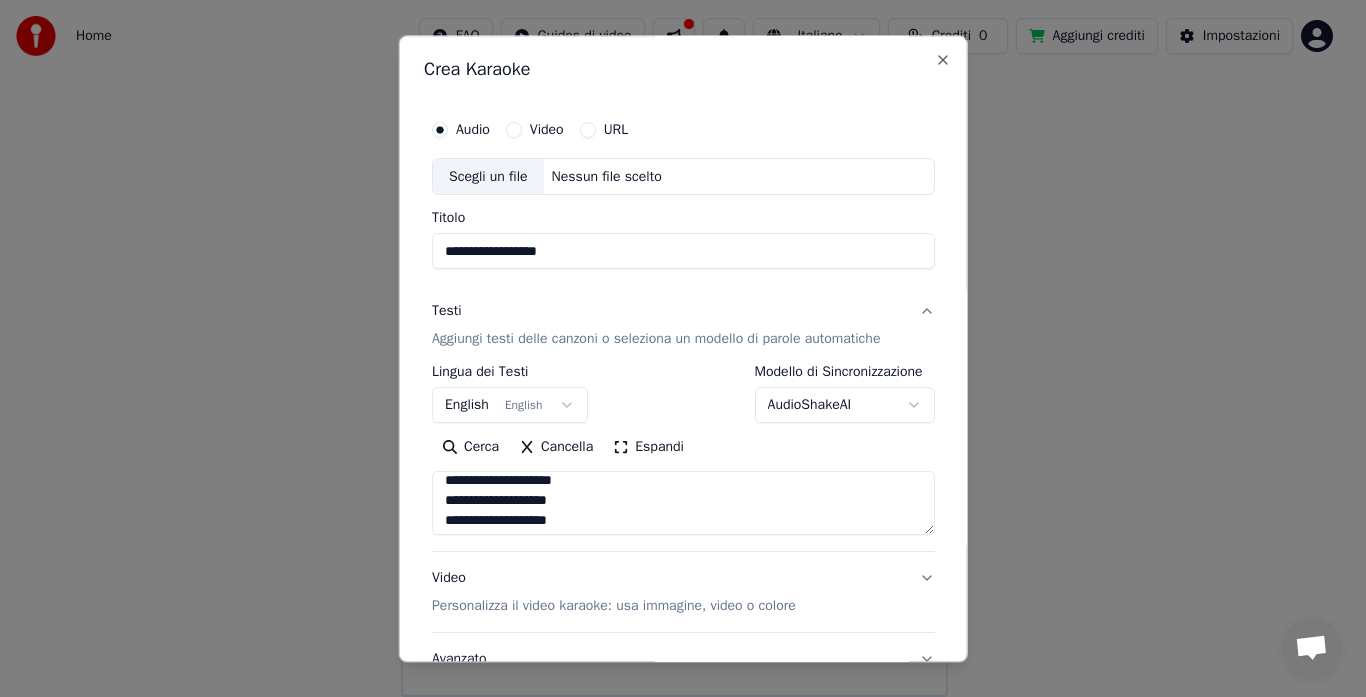 scroll, scrollTop: 933, scrollLeft: 0, axis: vertical 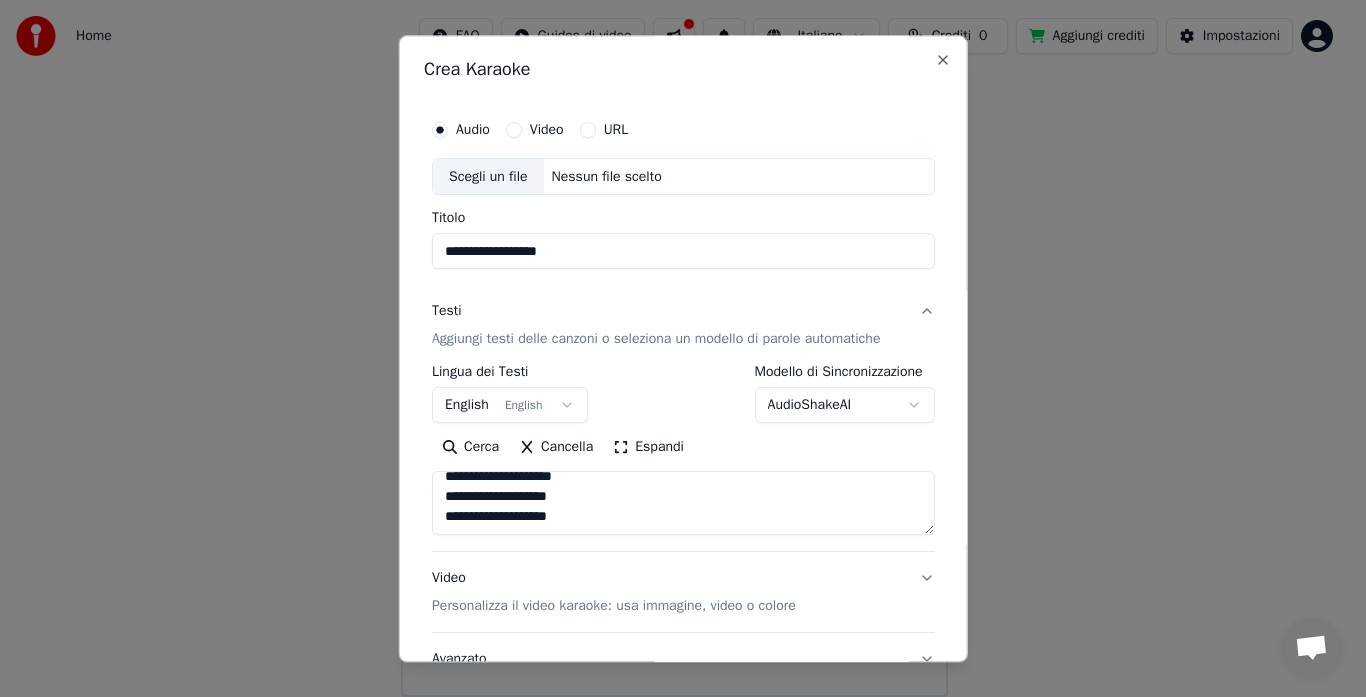 click on "Video Personalizza il video karaoke: usa immagine, video o colore" at bounding box center [683, 593] 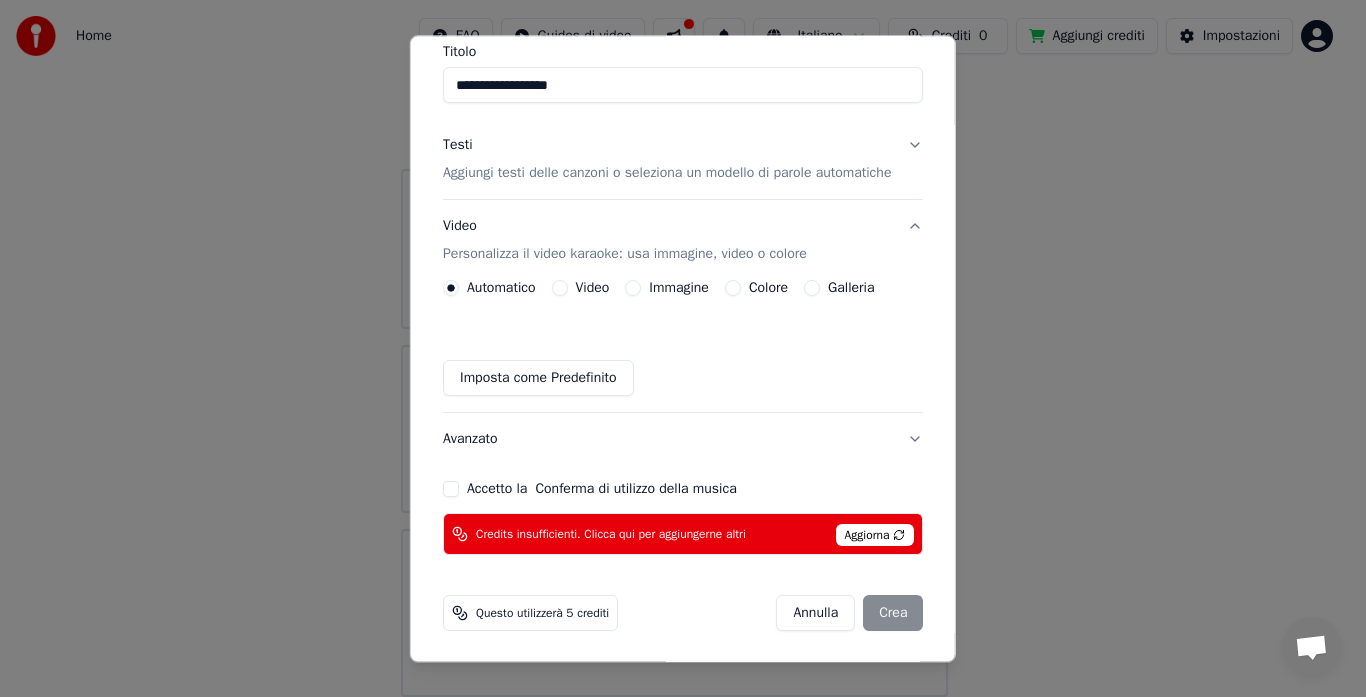 scroll, scrollTop: 168, scrollLeft: 0, axis: vertical 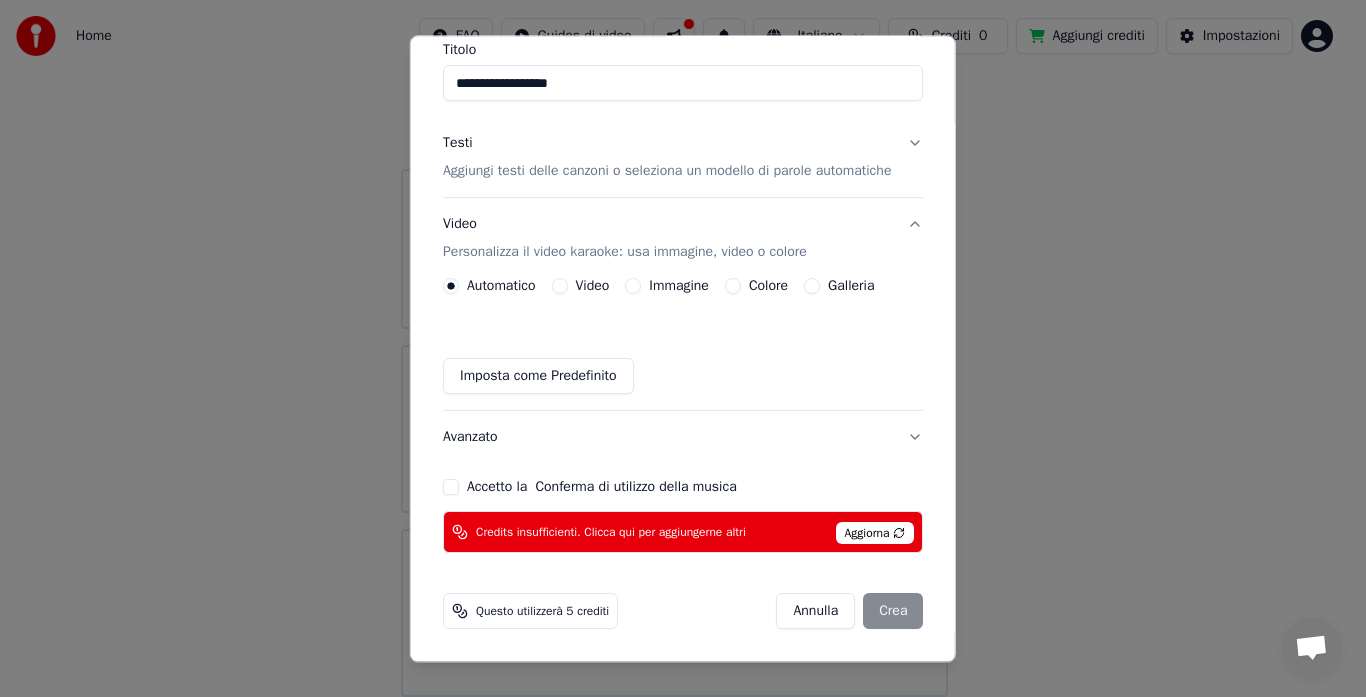 click on "Annulla Crea" at bounding box center (849, 612) 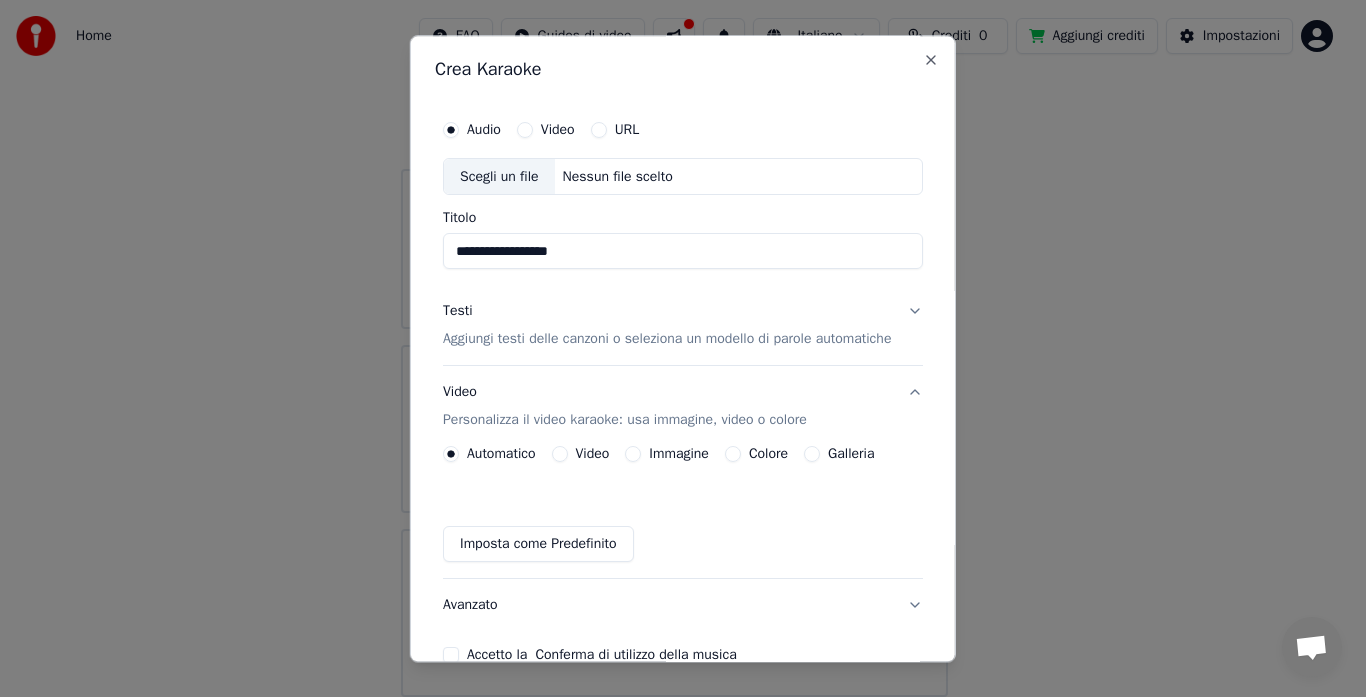 click on "Audio" at bounding box center (451, 130) 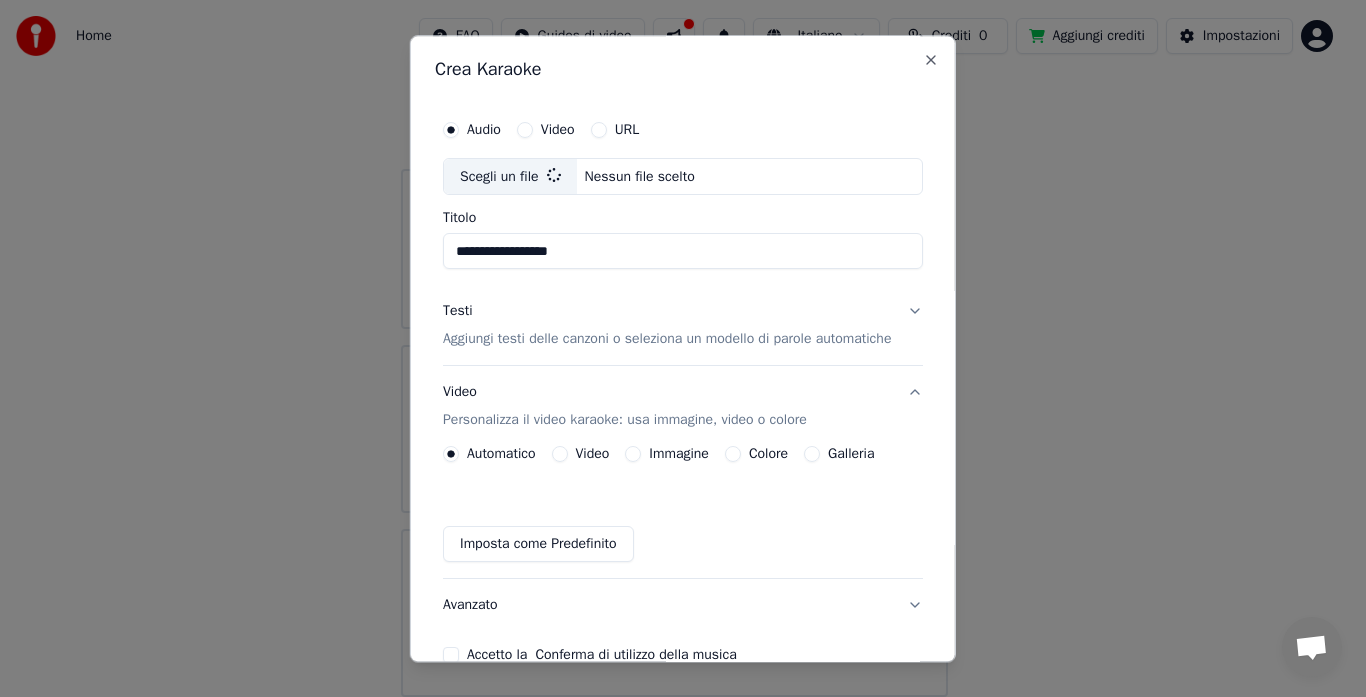 type on "**********" 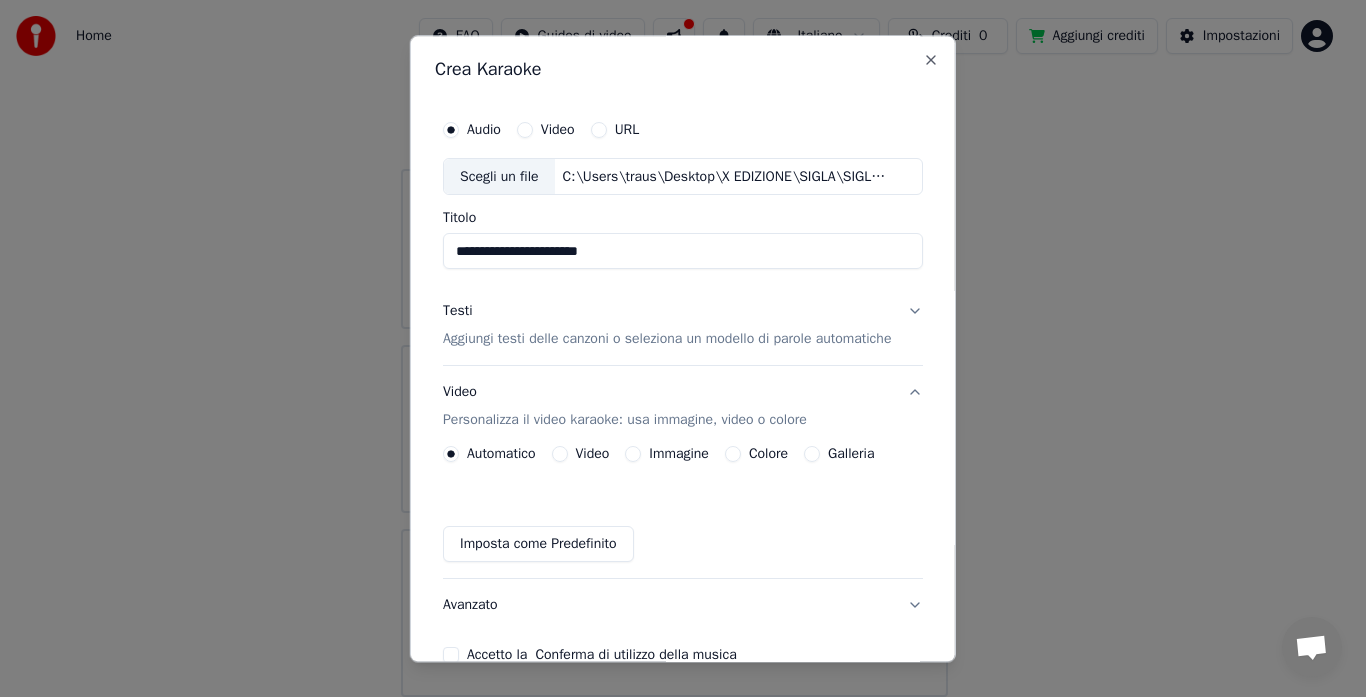 click on "Aggiungi testi delle canzoni o seleziona un modello di parole automatiche" at bounding box center [667, 340] 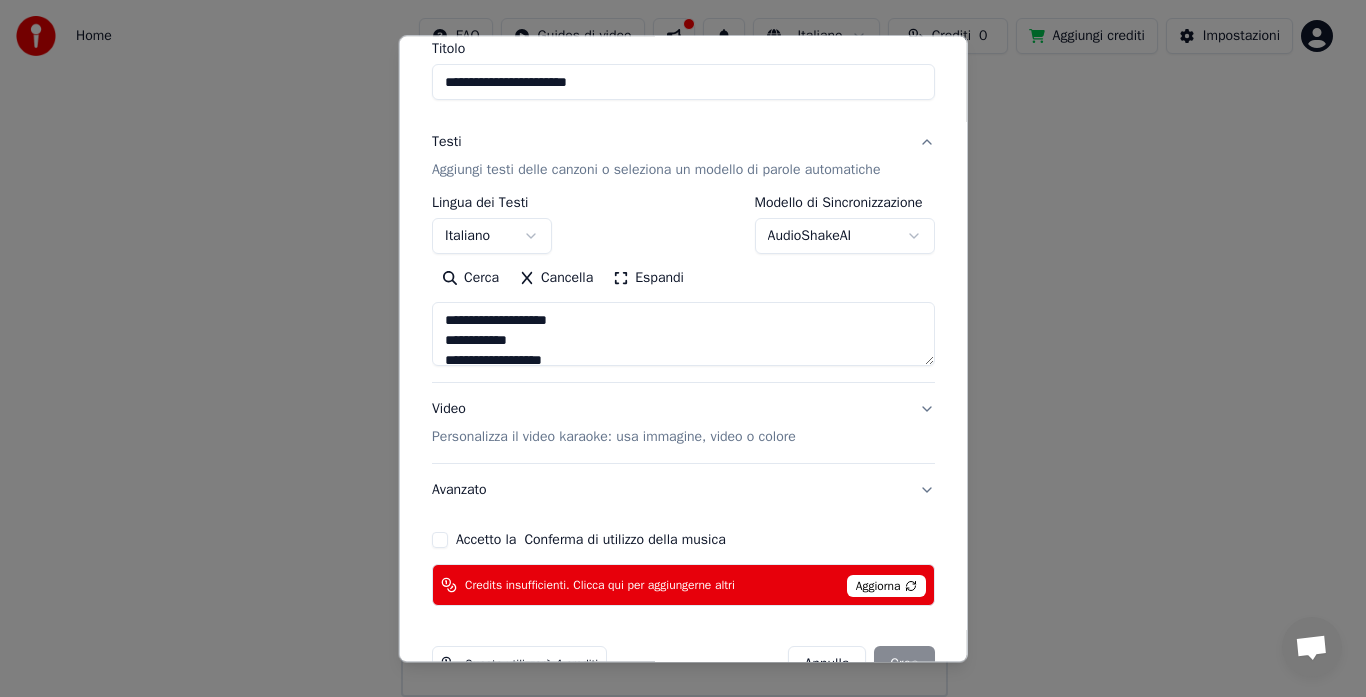 scroll, scrollTop: 222, scrollLeft: 0, axis: vertical 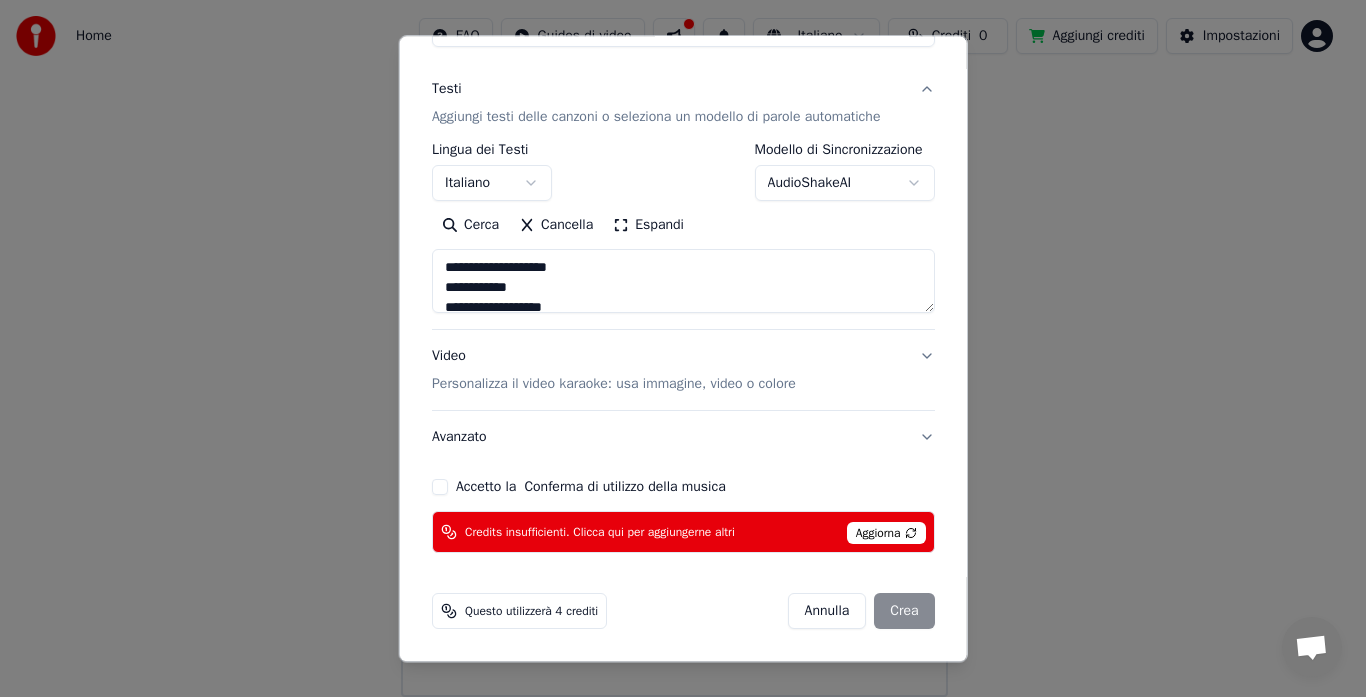 click on "Annulla Crea" at bounding box center [860, 612] 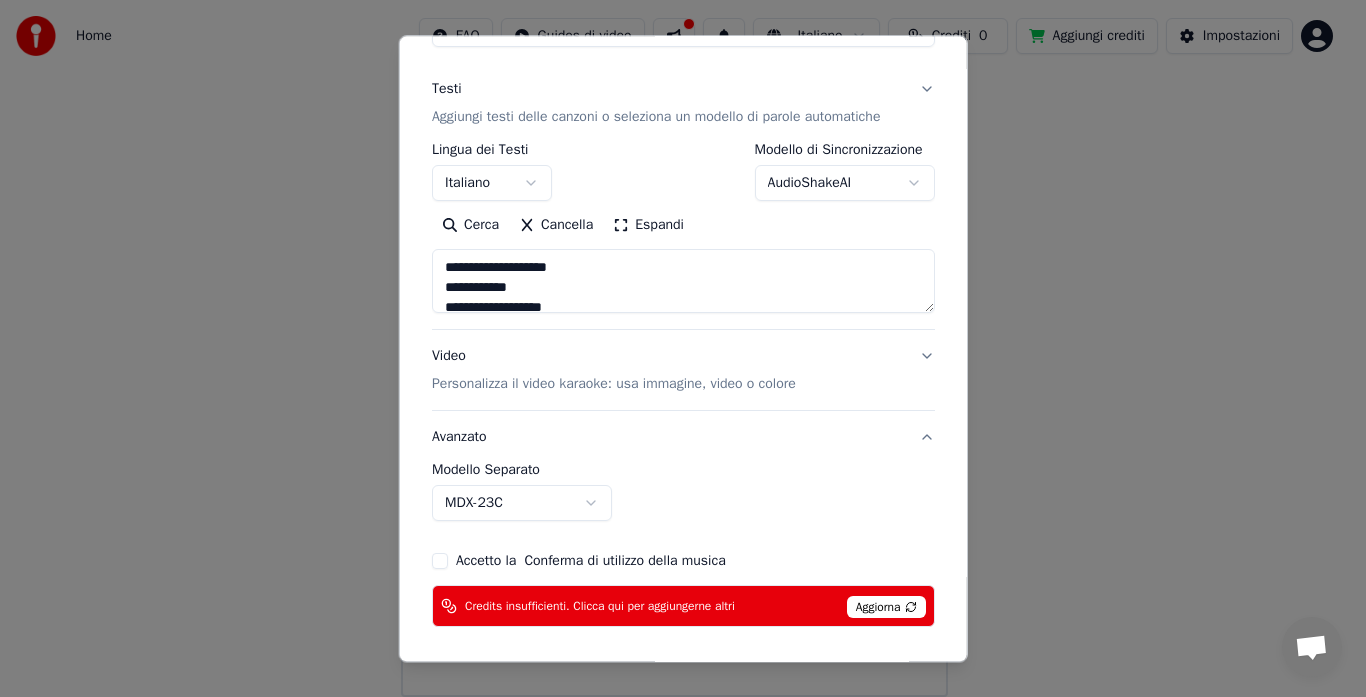 scroll, scrollTop: 111, scrollLeft: 0, axis: vertical 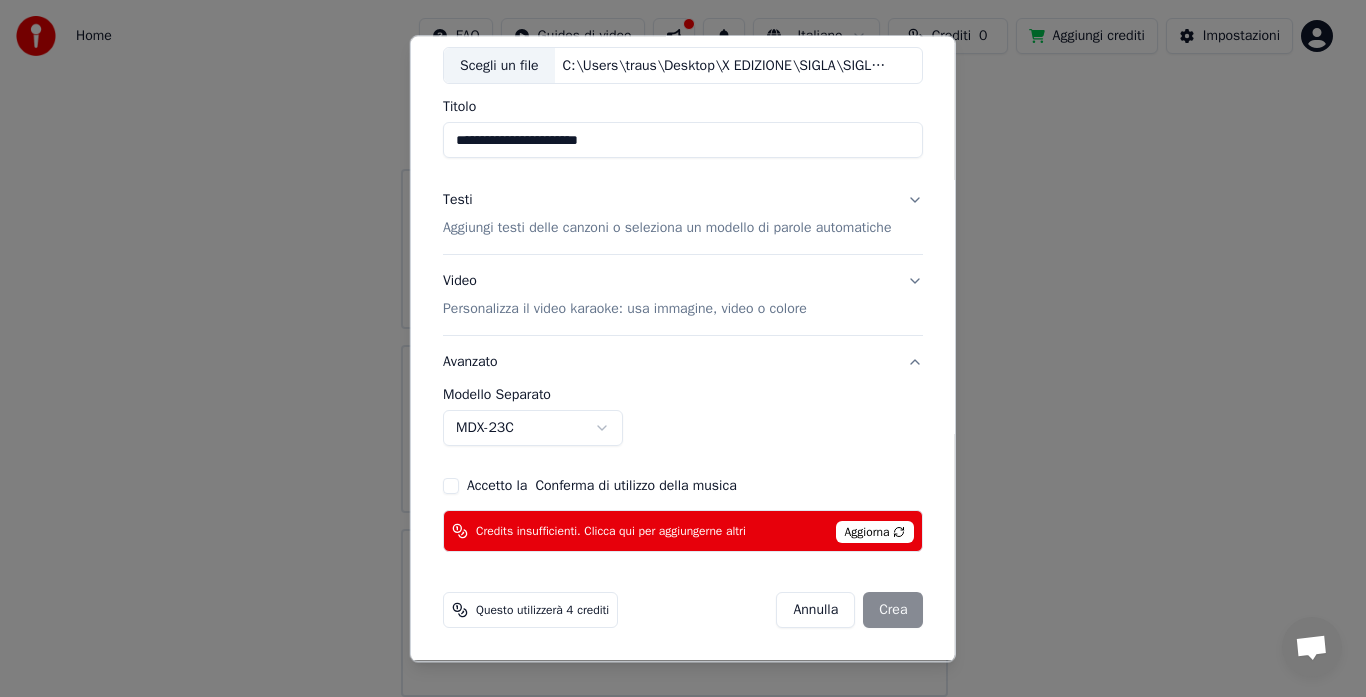 click on "Annulla Crea" at bounding box center [849, 611] 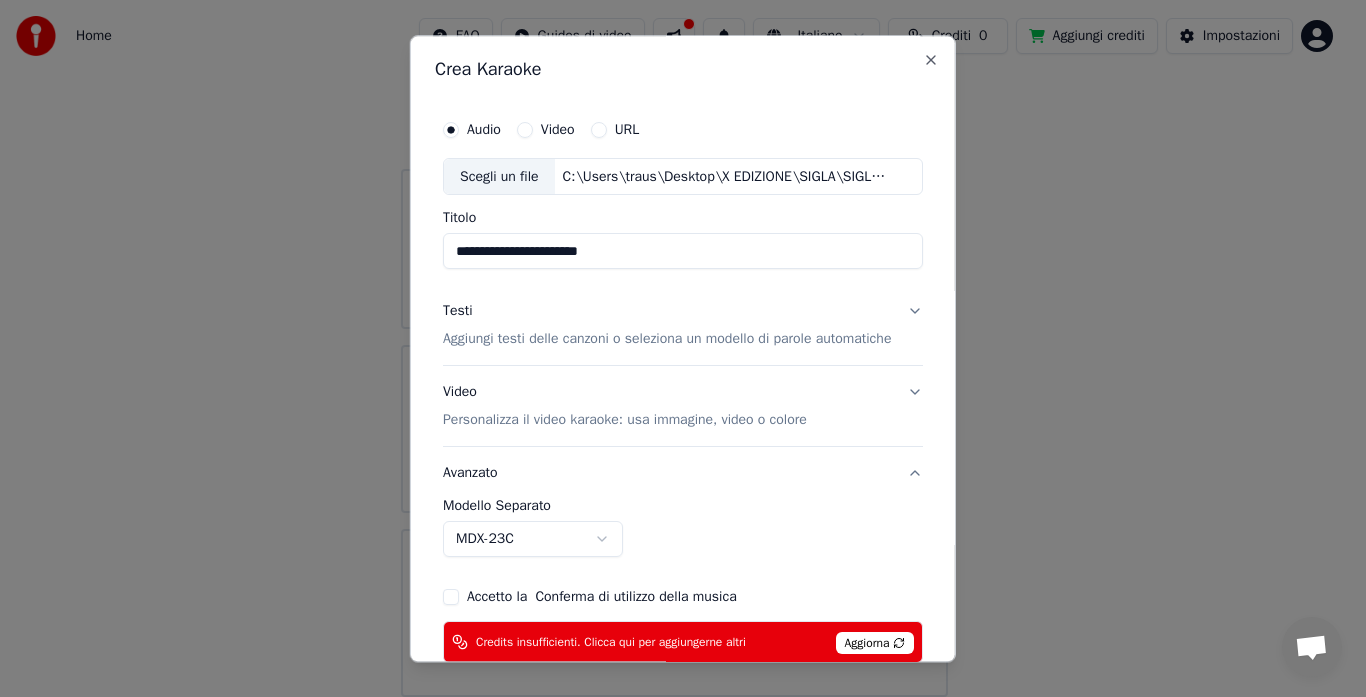 scroll, scrollTop: 110, scrollLeft: 0, axis: vertical 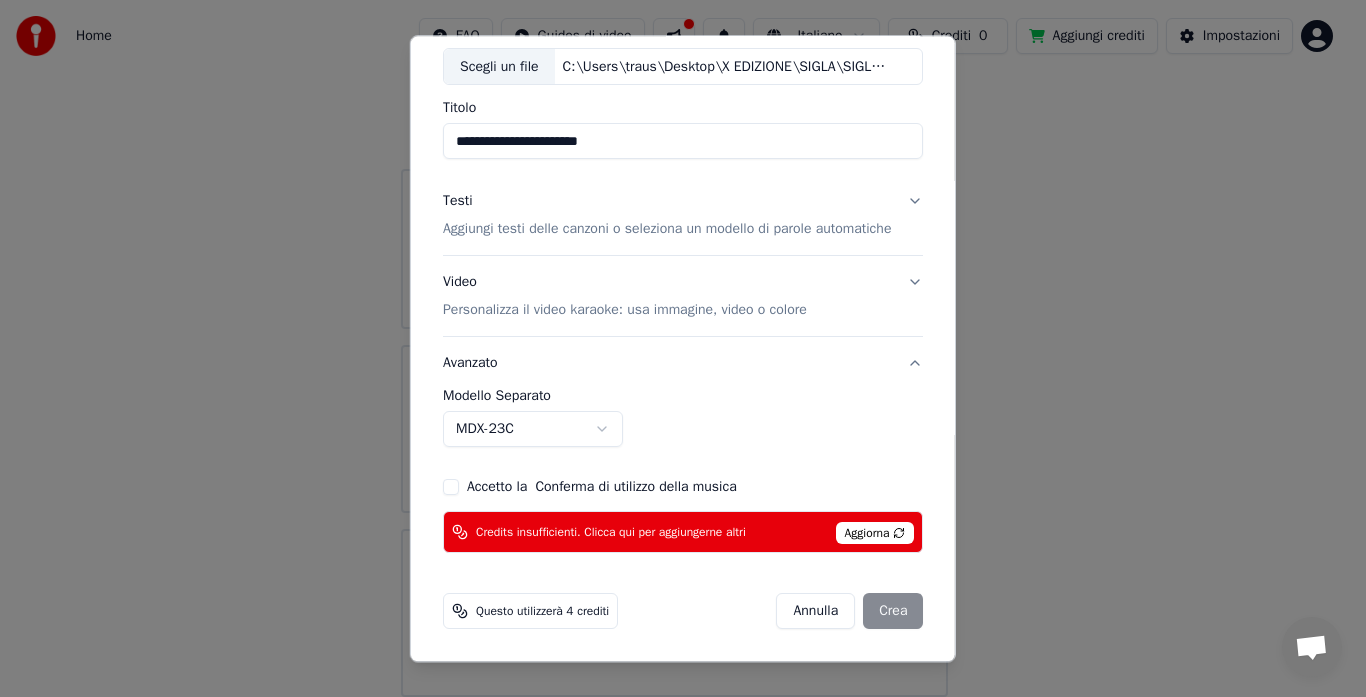 click on "Testi Aggiungi testi delle canzoni o seleziona un modello di parole automatiche" at bounding box center [683, 216] 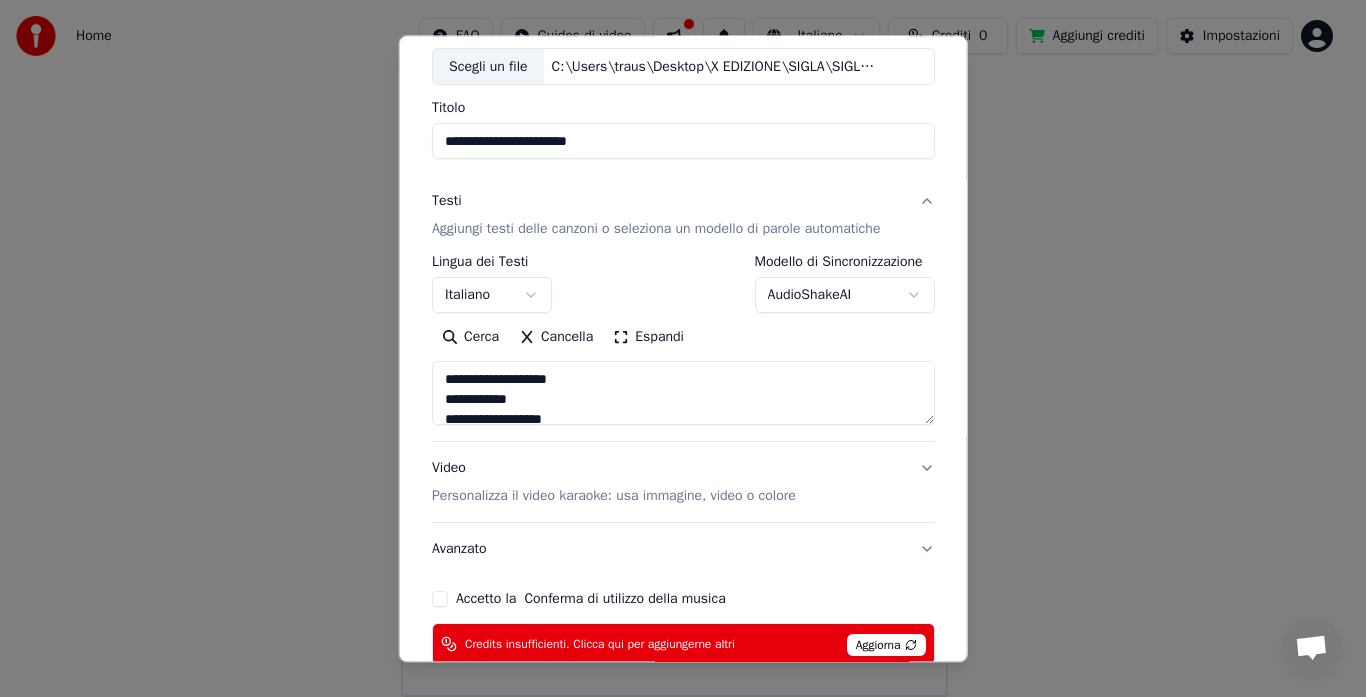 click on "Video Personalizza il video karaoke: usa immagine, video o colore" at bounding box center [683, 483] 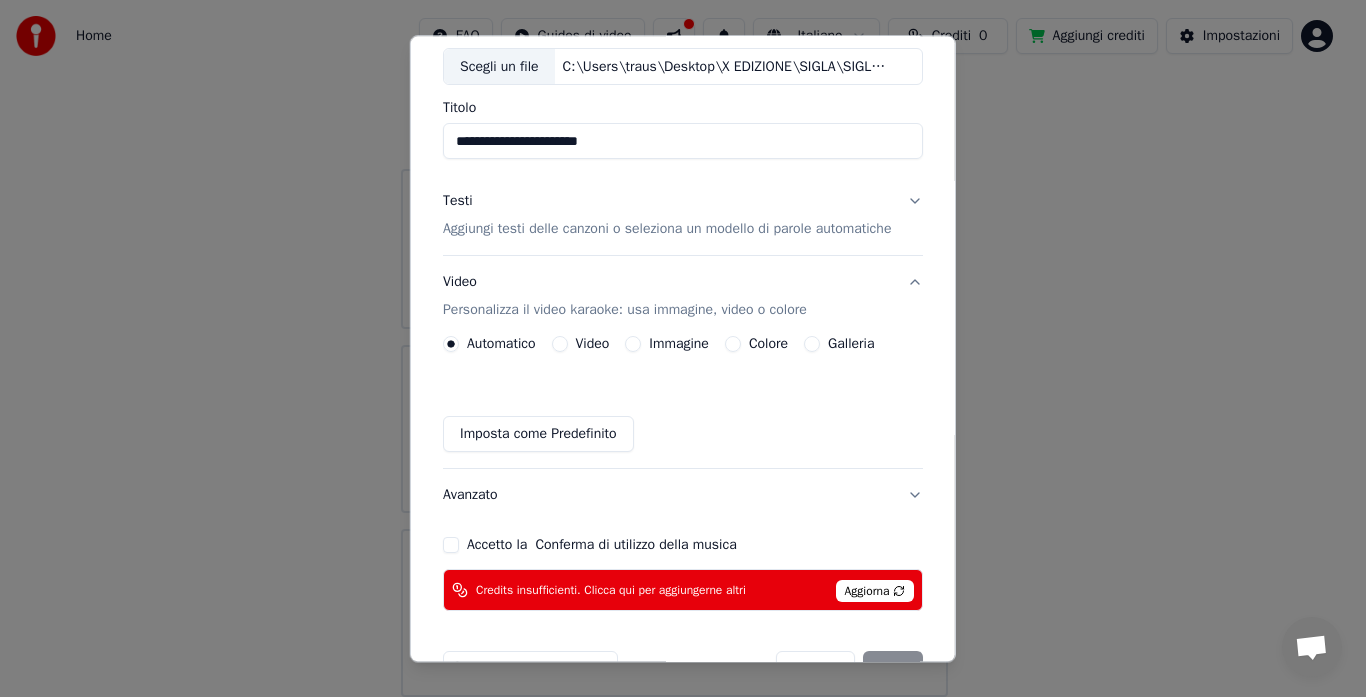 click on "Avanzato" at bounding box center (683, 496) 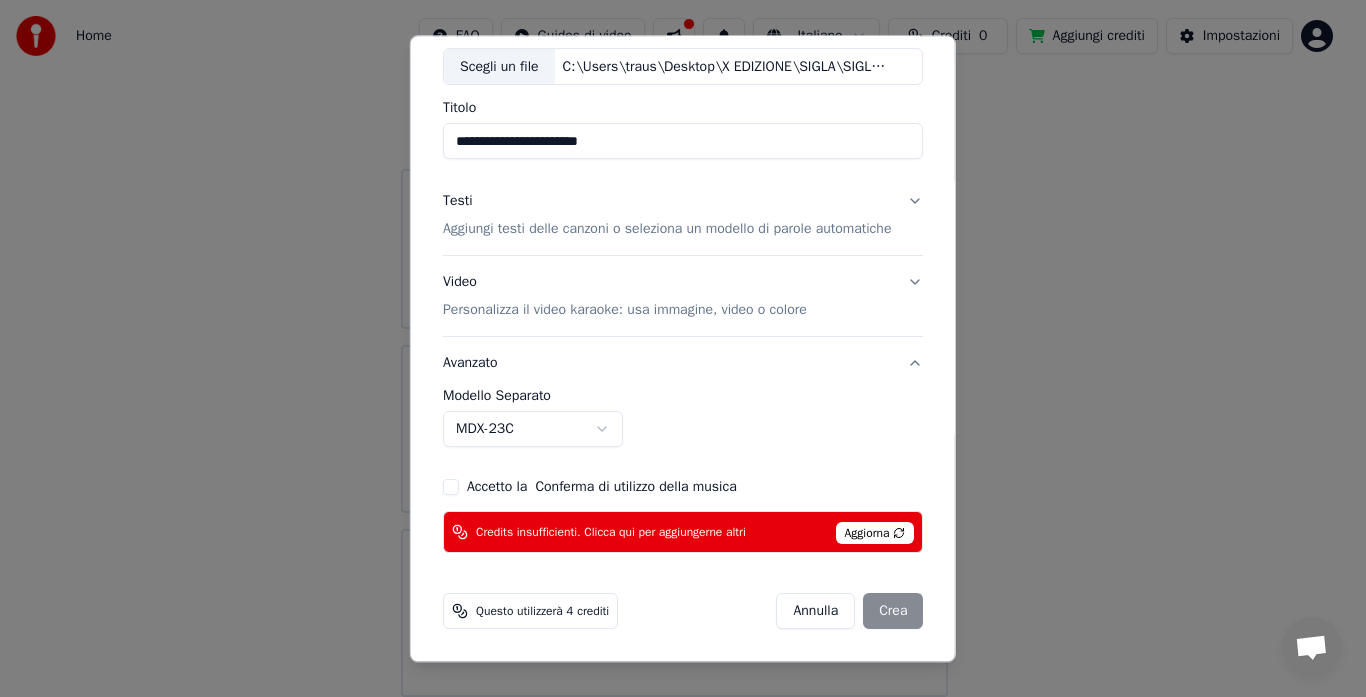 click on "Accetto la   Conferma di utilizzo della musica" at bounding box center [451, 488] 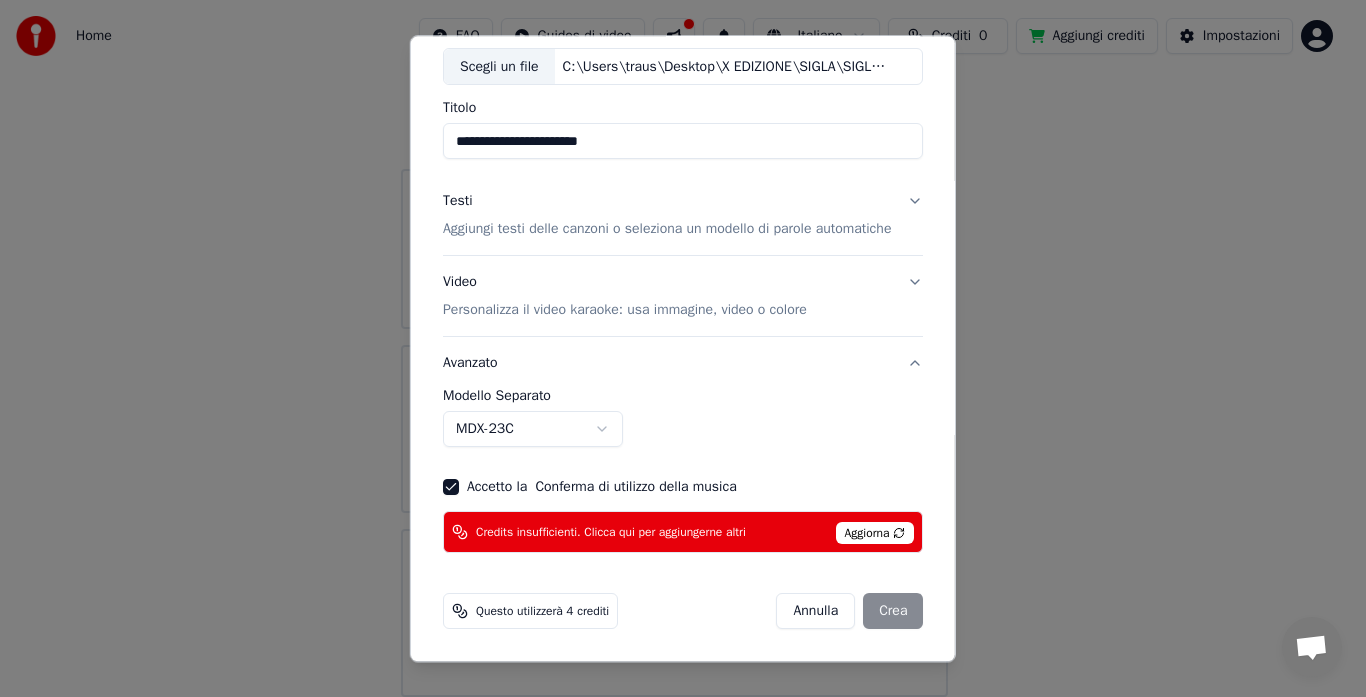 click on "Annulla Crea" at bounding box center (849, 612) 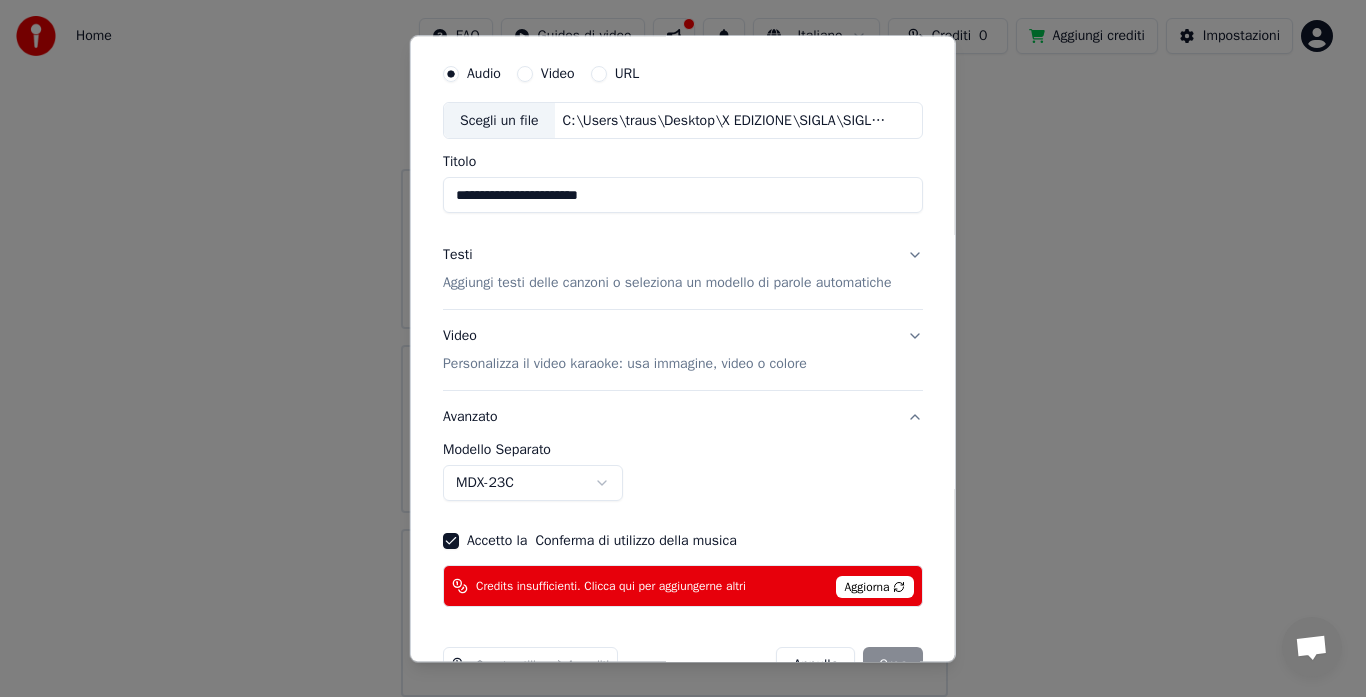 scroll, scrollTop: 110, scrollLeft: 0, axis: vertical 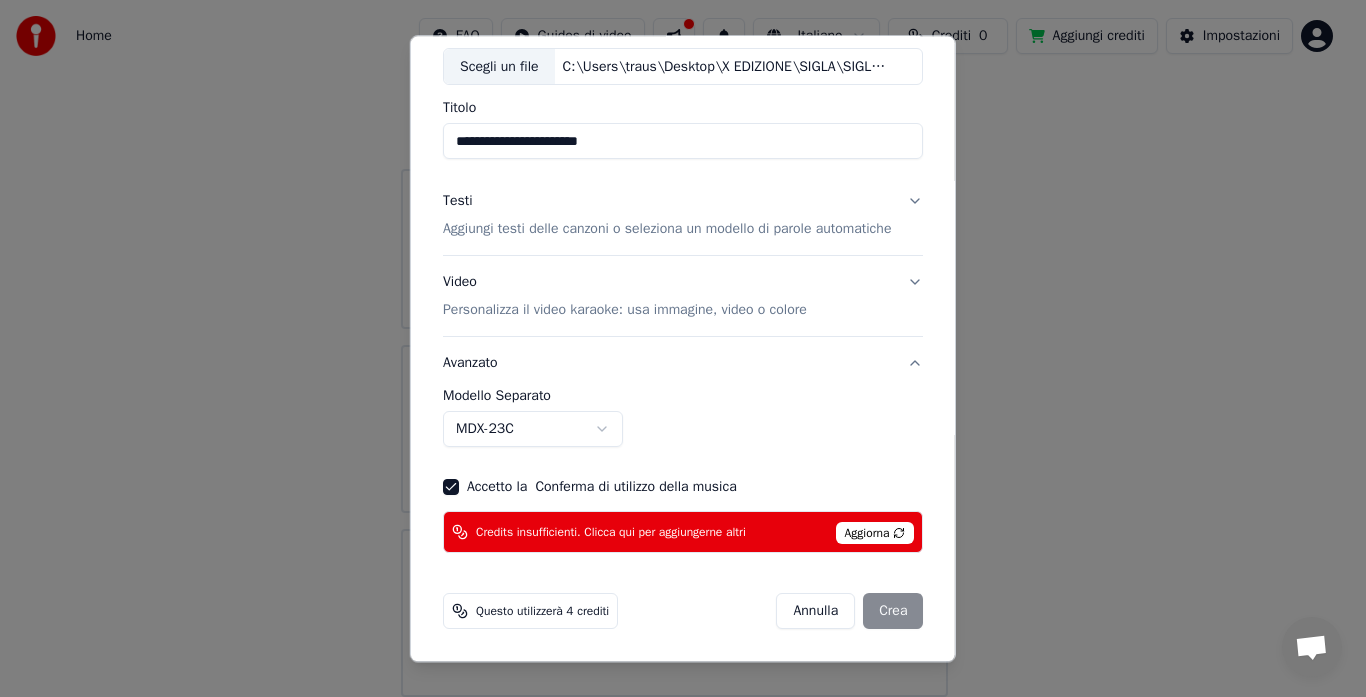 click on "Aggiorna" at bounding box center (874, 534) 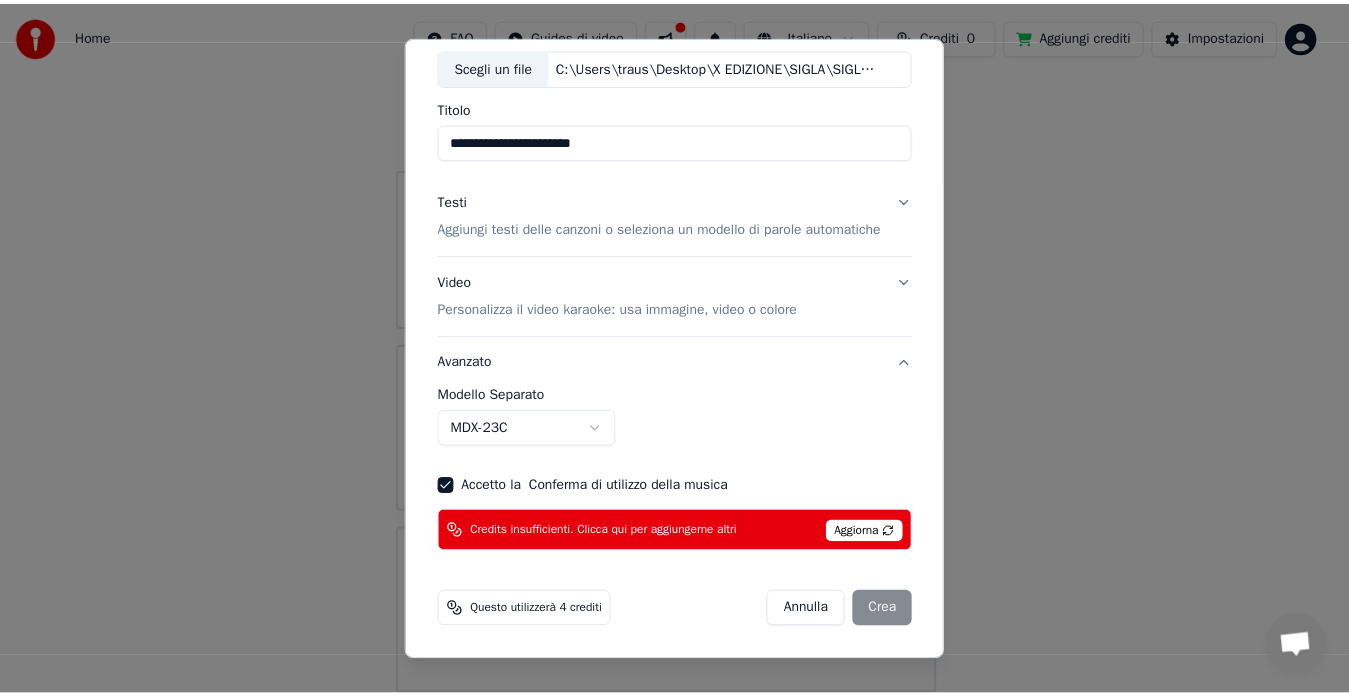 scroll, scrollTop: 0, scrollLeft: 0, axis: both 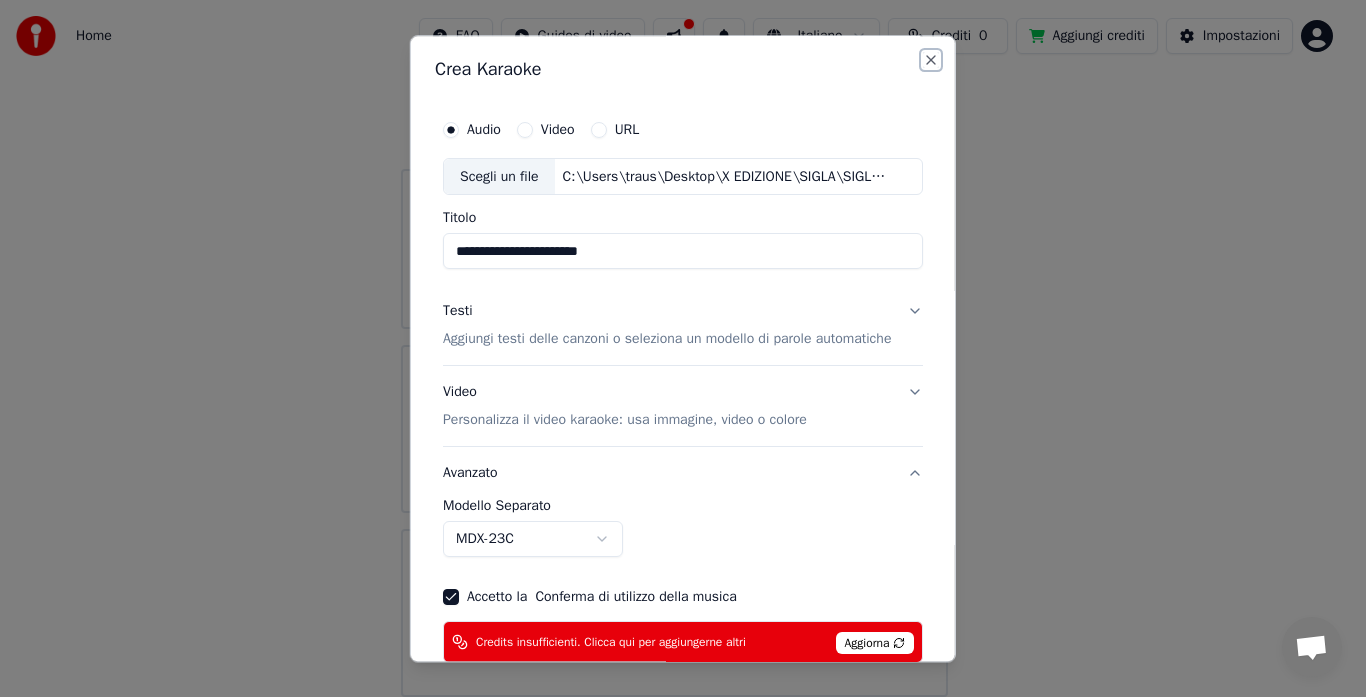 click on "Close" at bounding box center [931, 60] 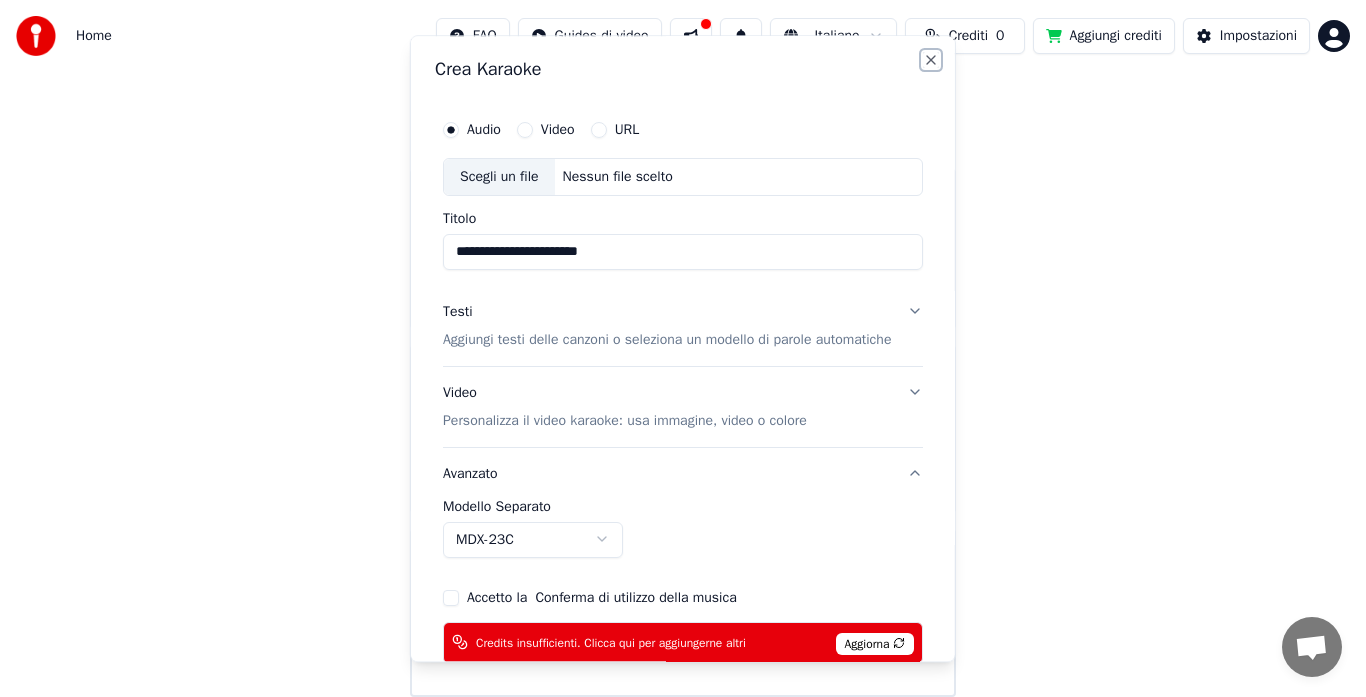 type 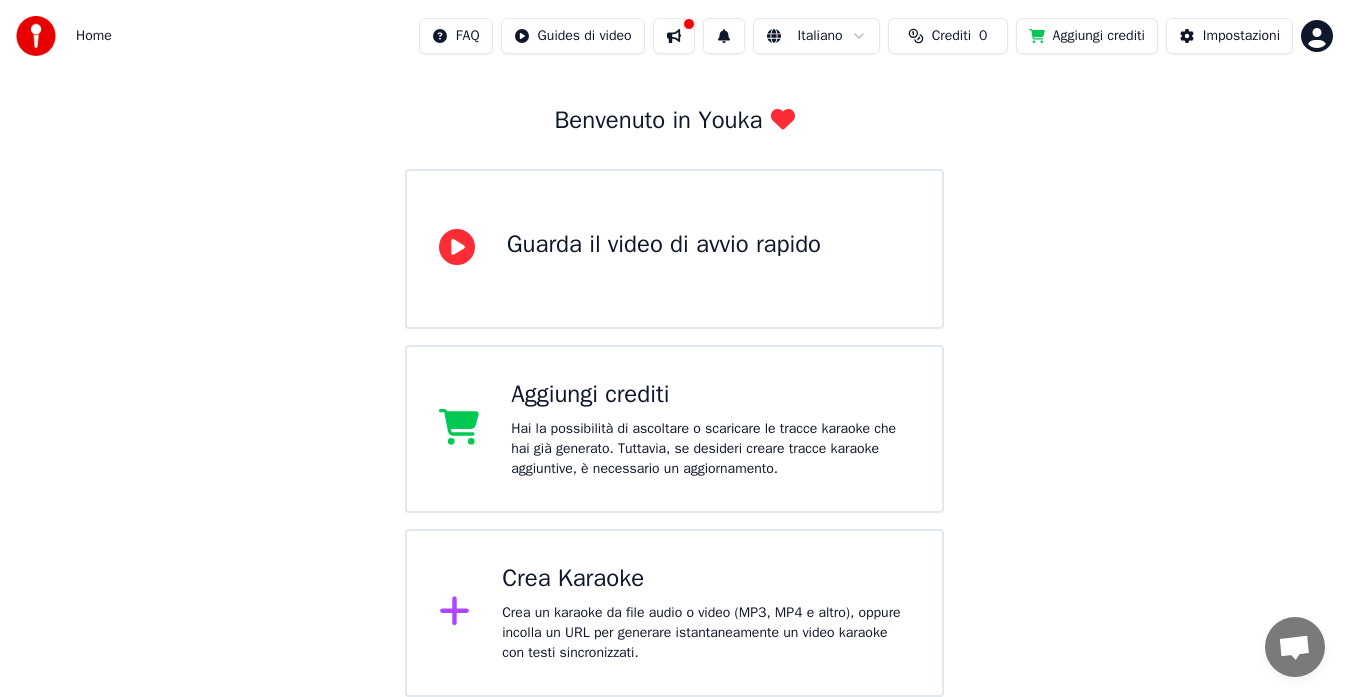 click on "Aggiungi crediti" at bounding box center (1087, 36) 